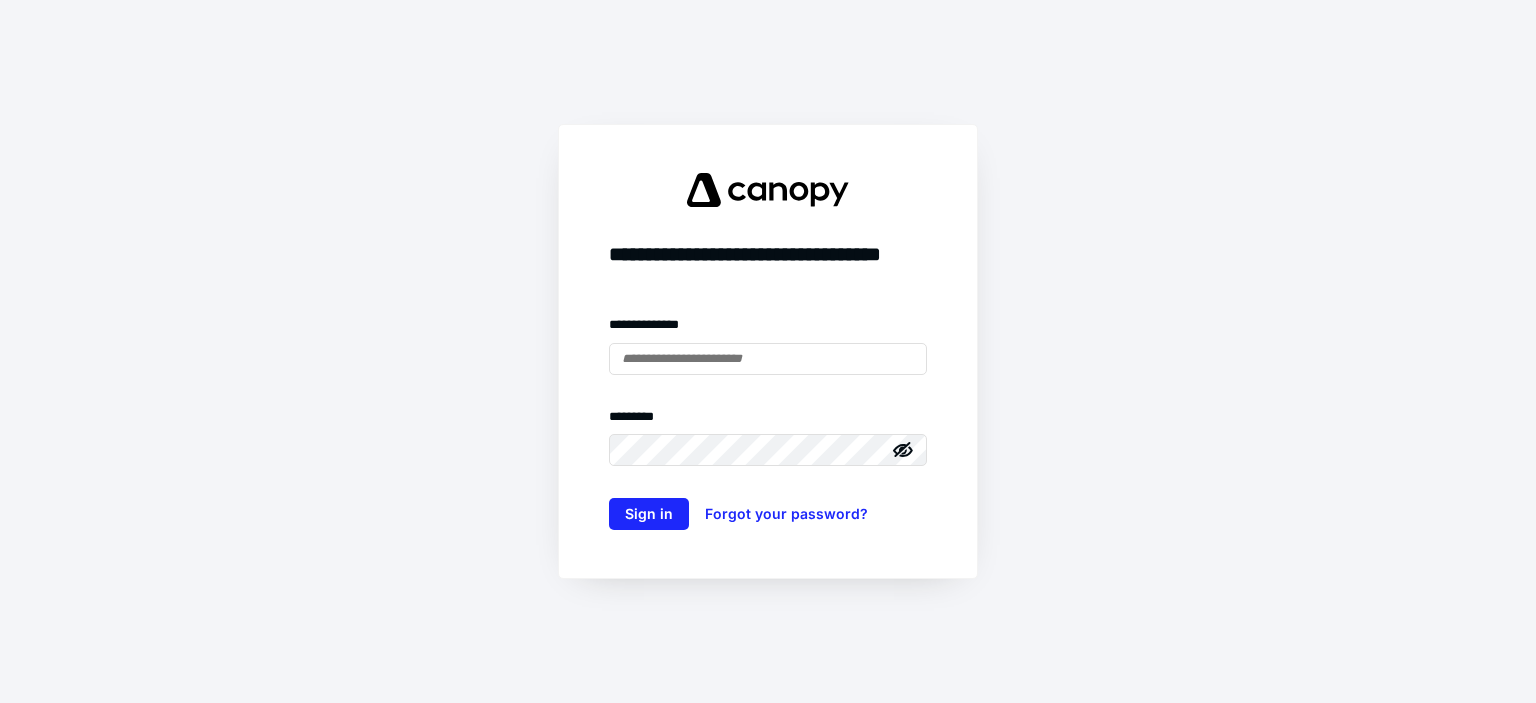 scroll, scrollTop: 0, scrollLeft: 0, axis: both 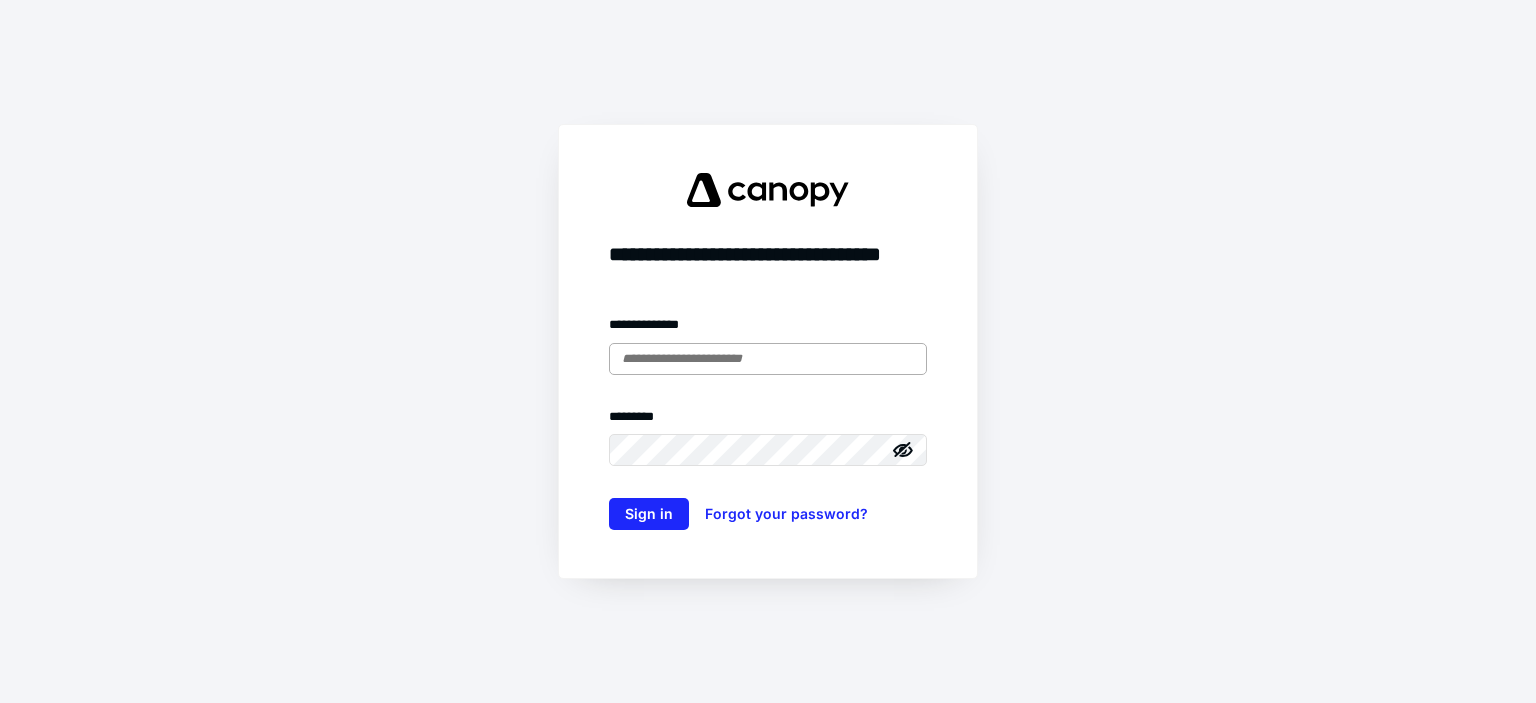 click at bounding box center (768, 359) 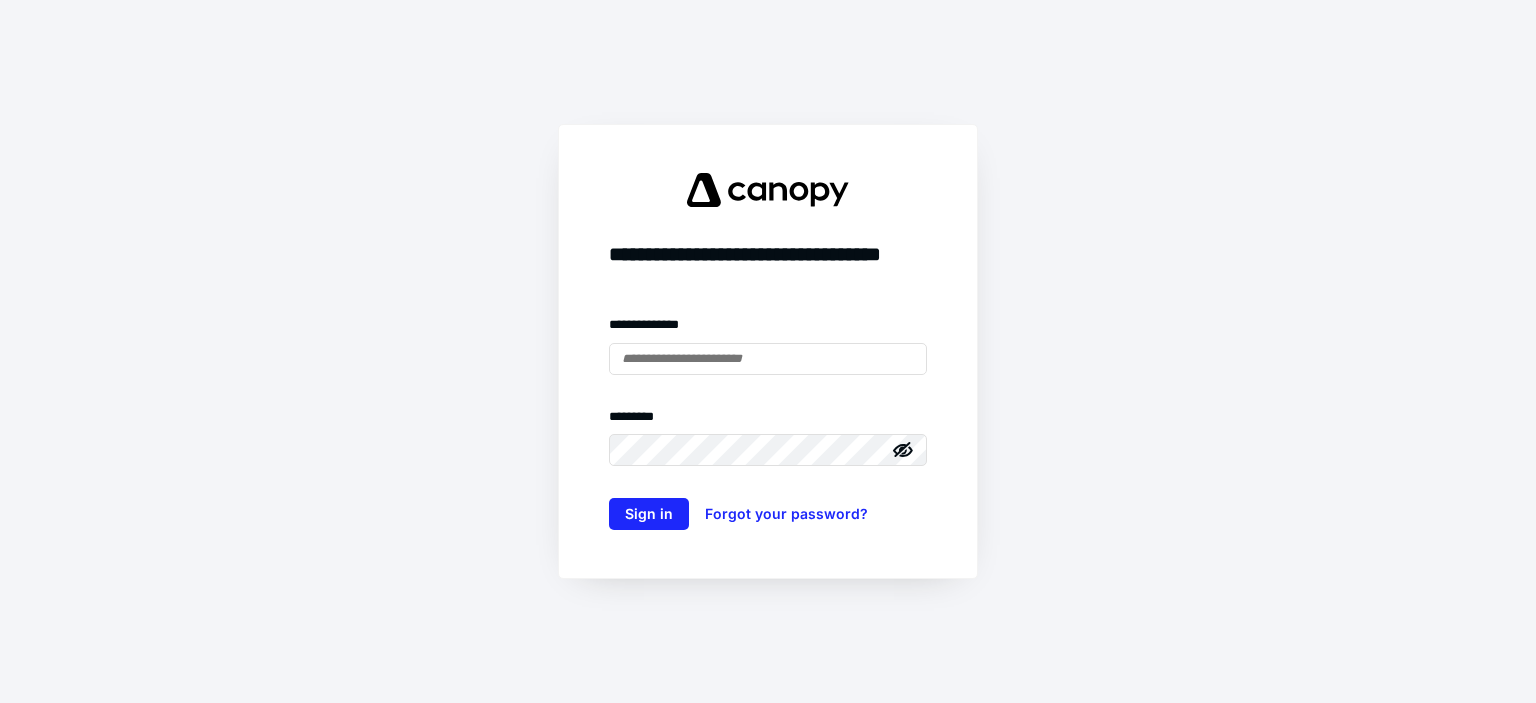 type on "**********" 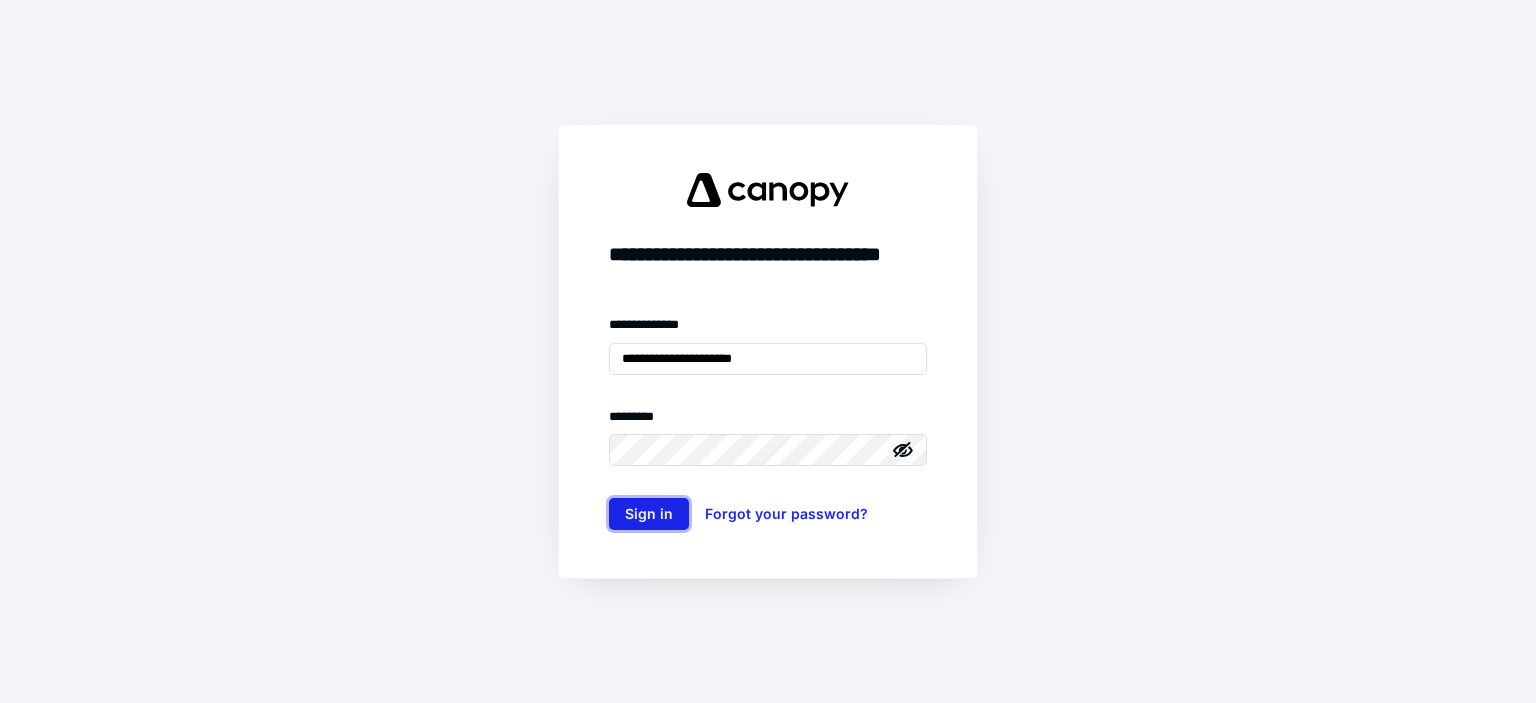 click on "Sign in" at bounding box center [649, 514] 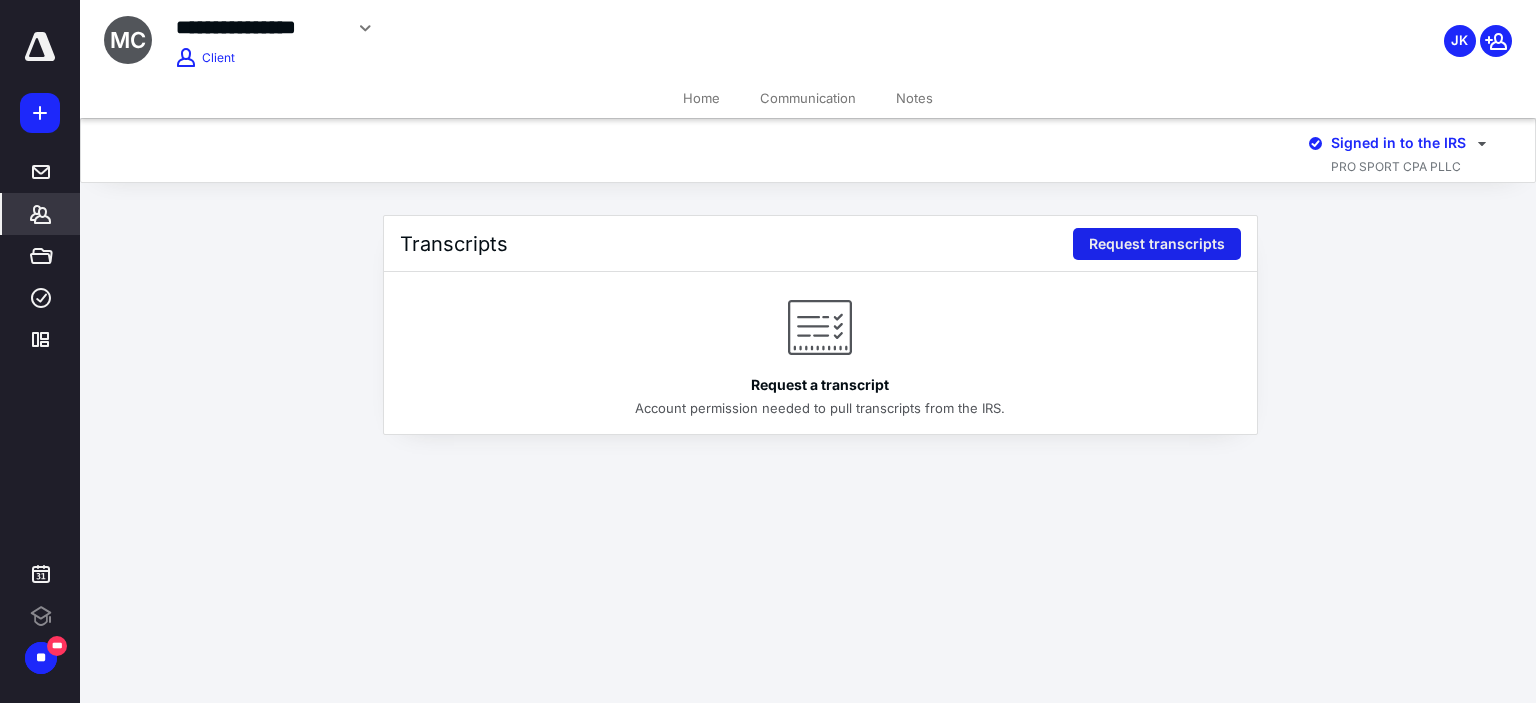 scroll, scrollTop: 0, scrollLeft: 0, axis: both 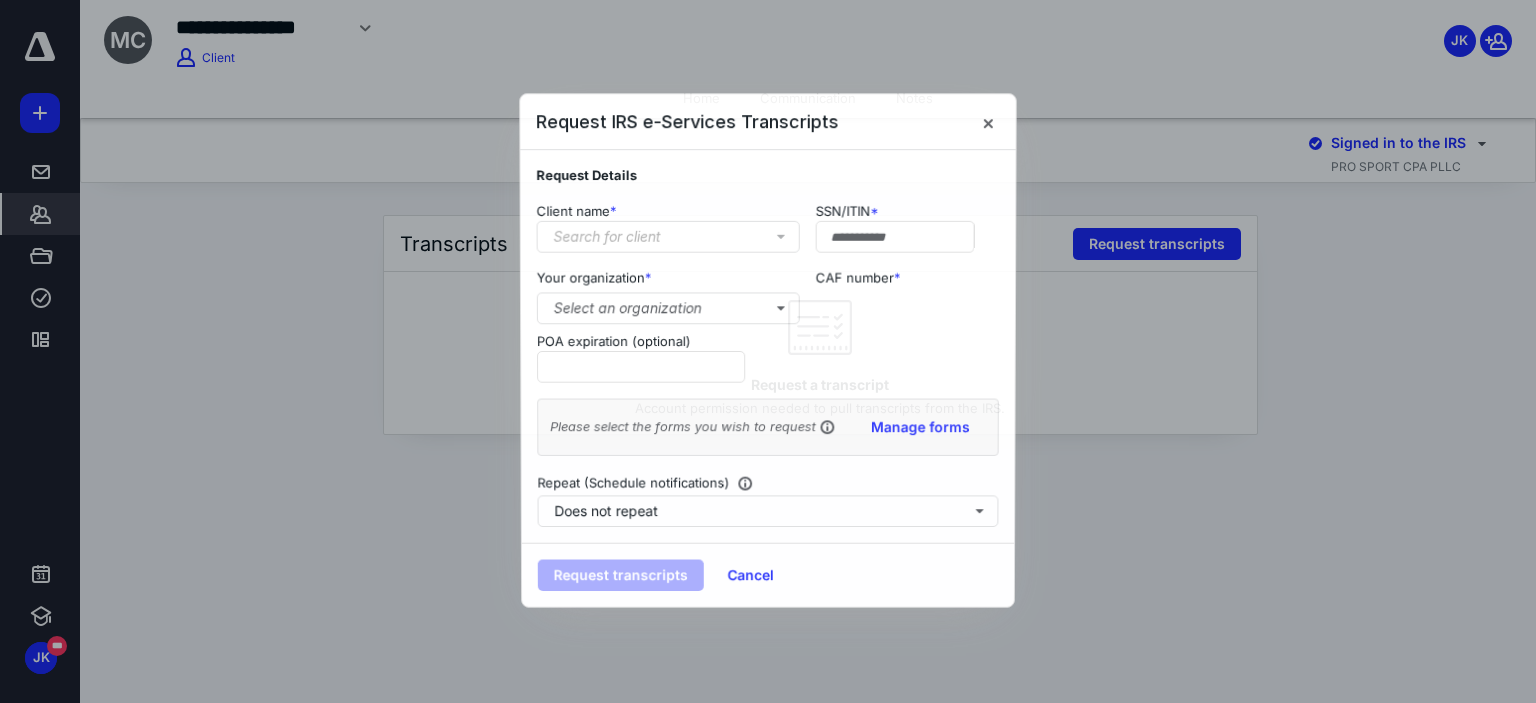 type on "**********" 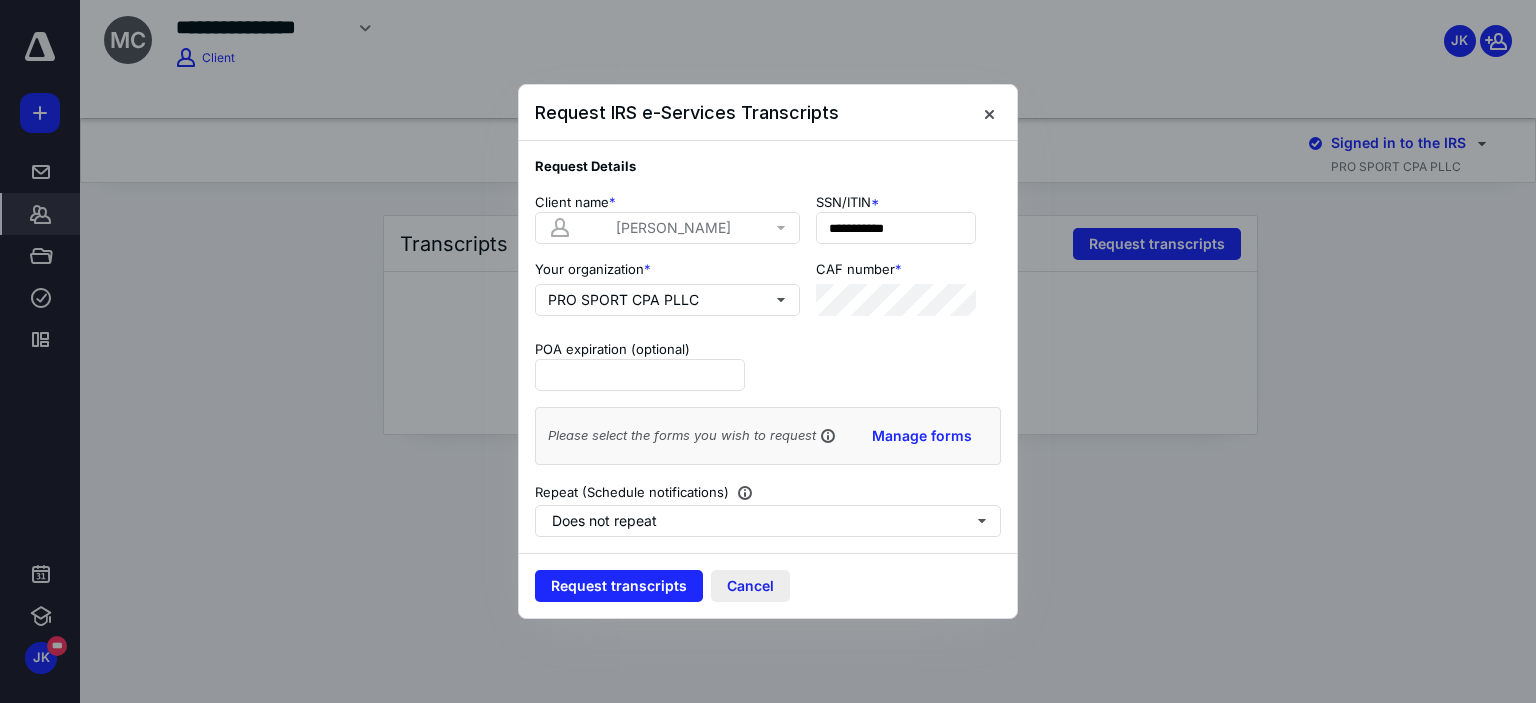 click on "Cancel" at bounding box center (750, 586) 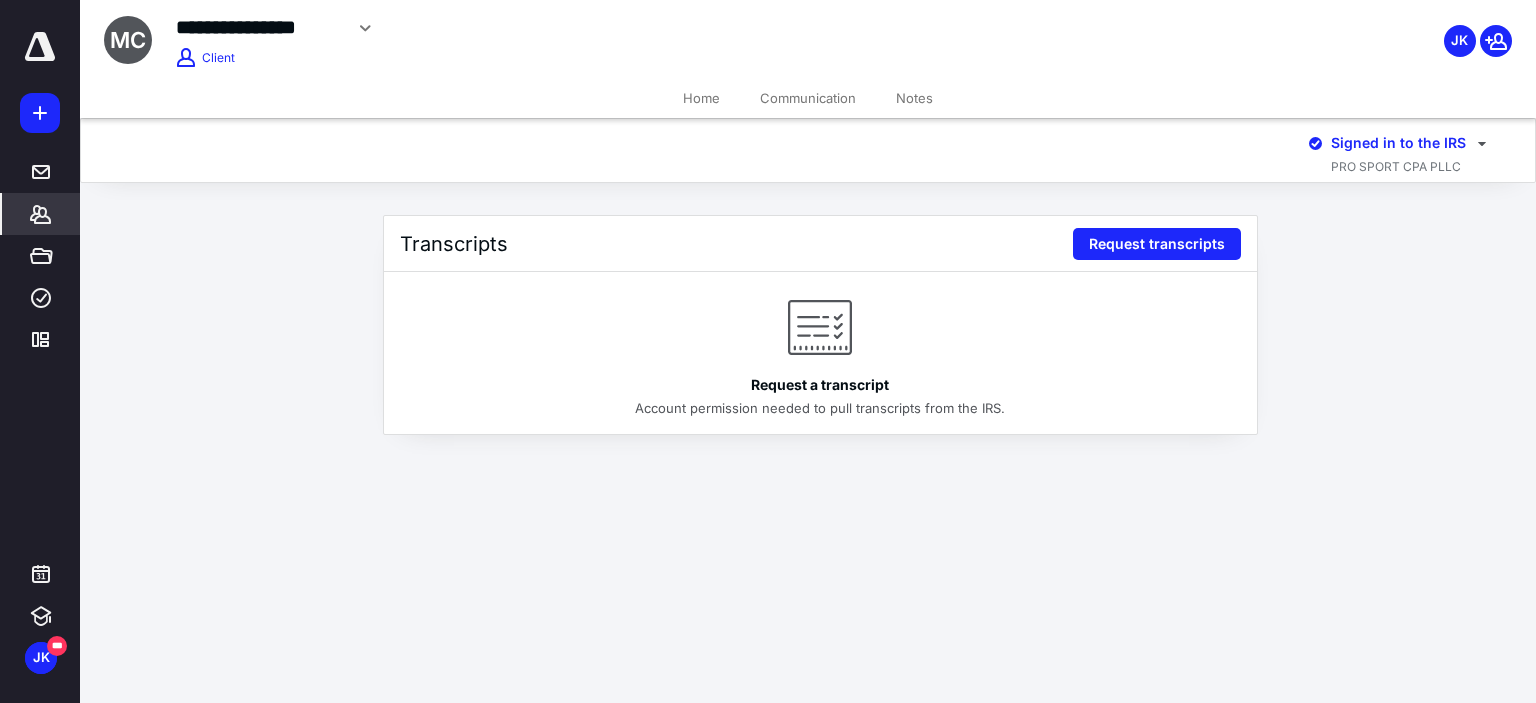 click 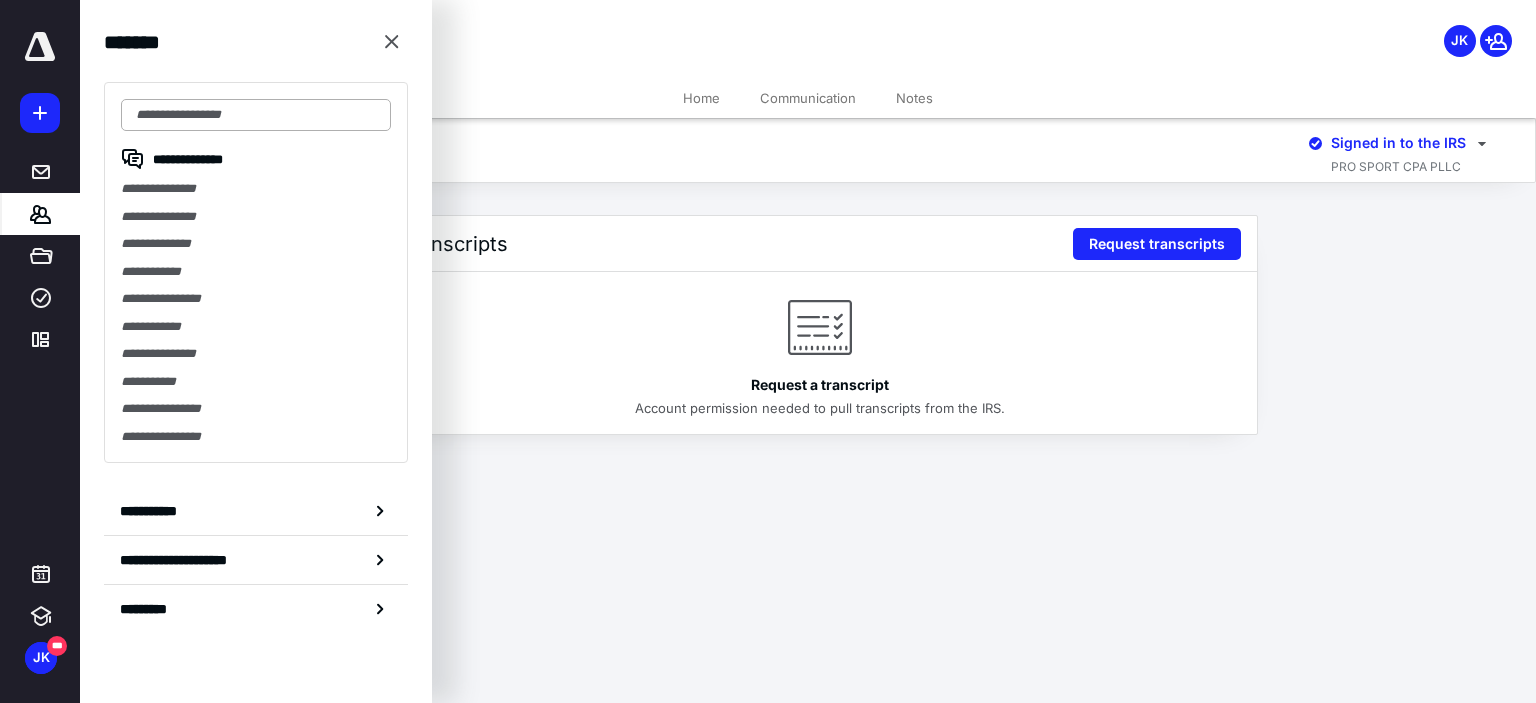 click at bounding box center (256, 115) 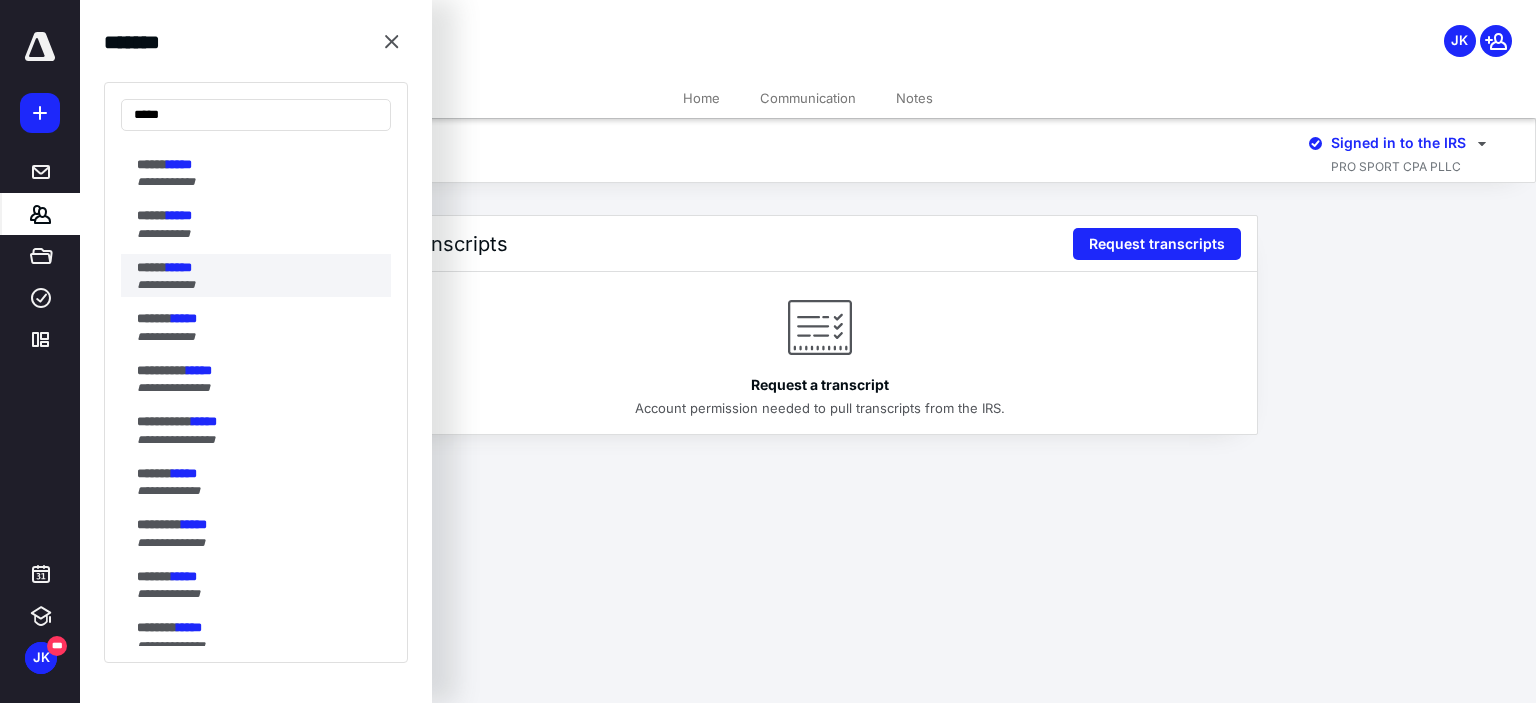 scroll, scrollTop: 200, scrollLeft: 0, axis: vertical 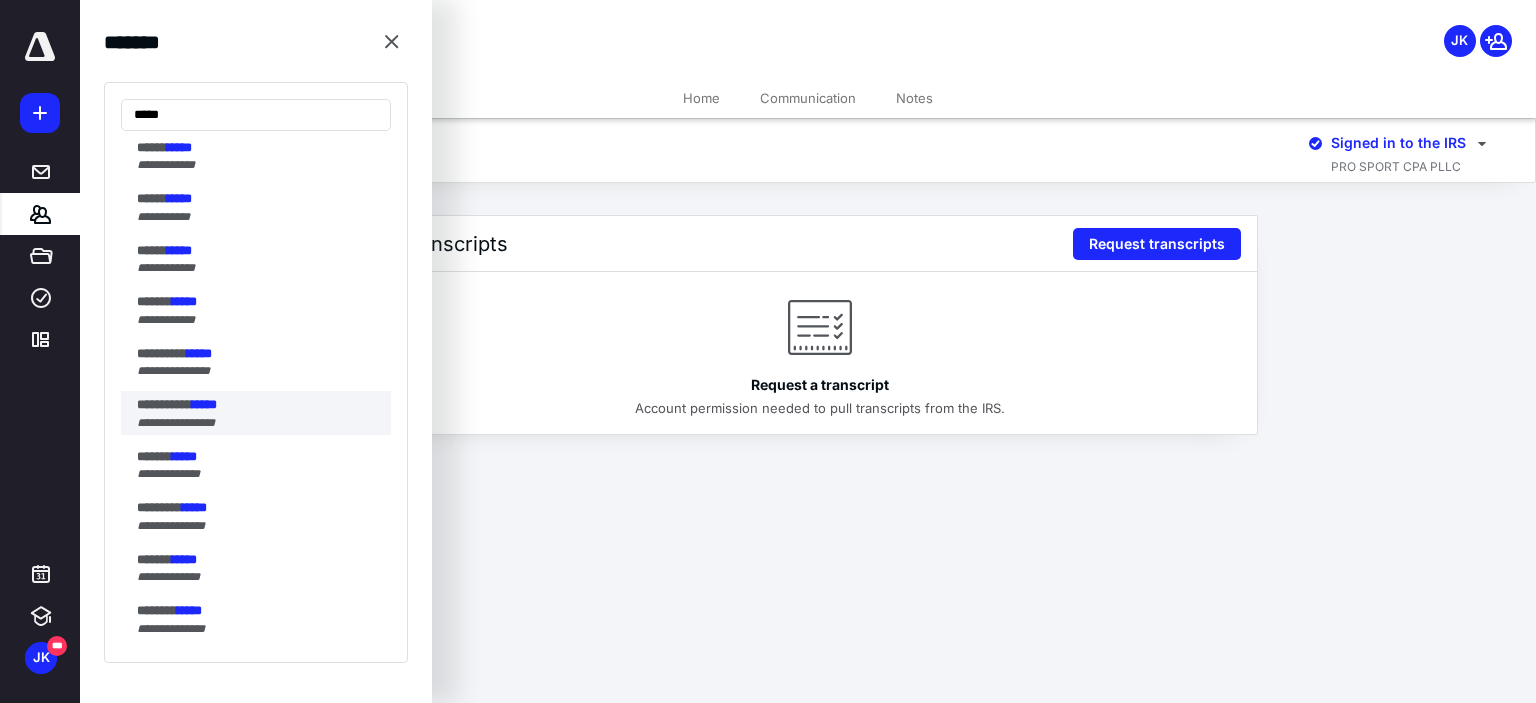 type on "*****" 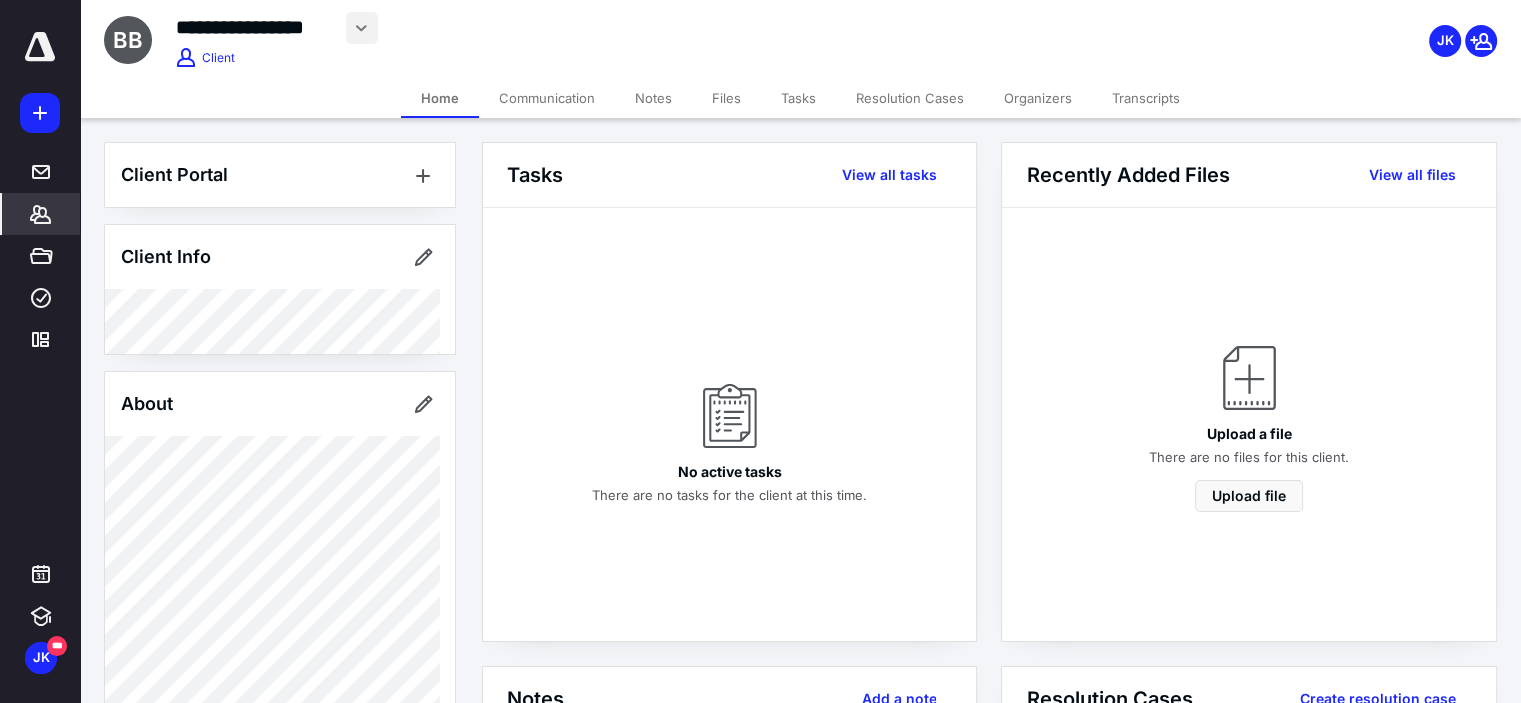 click at bounding box center [362, 28] 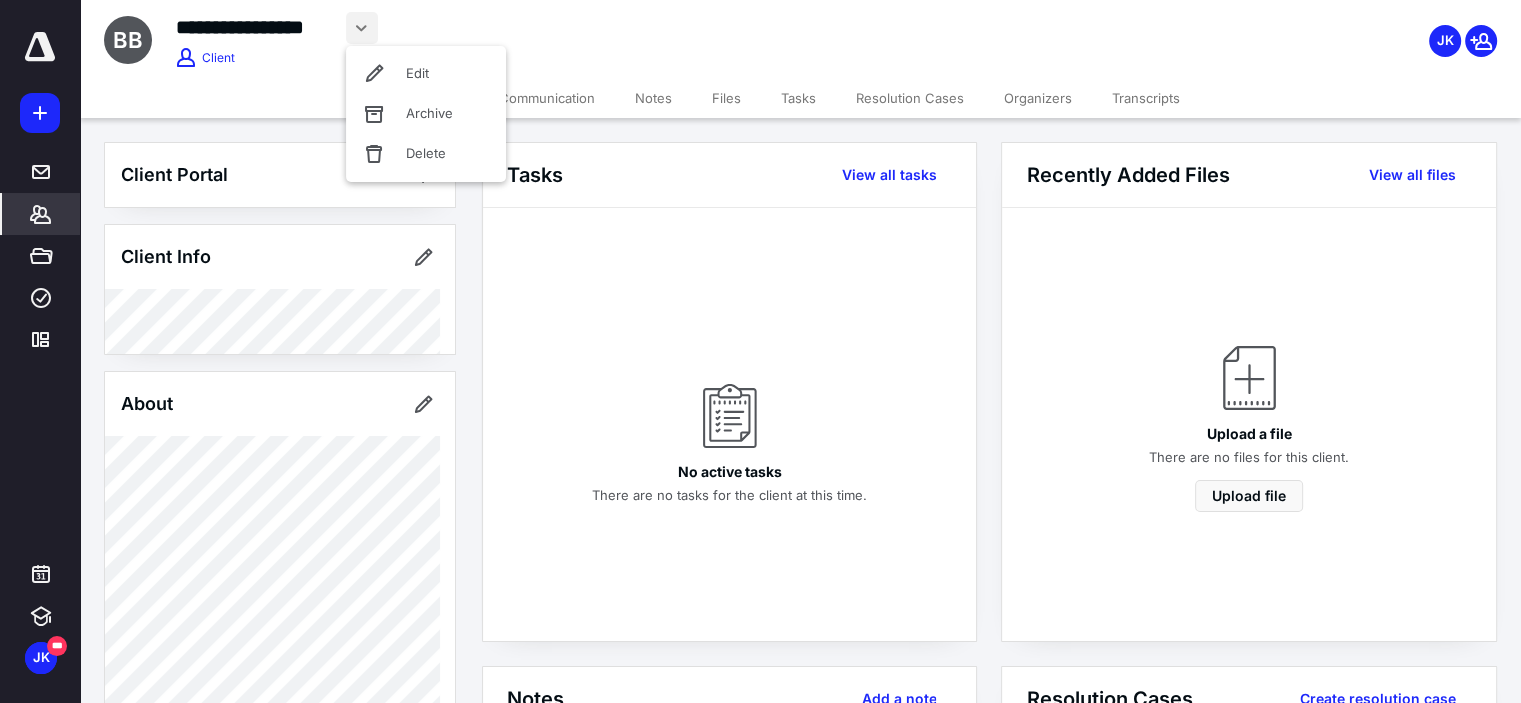 click on "Edit" at bounding box center (426, 74) 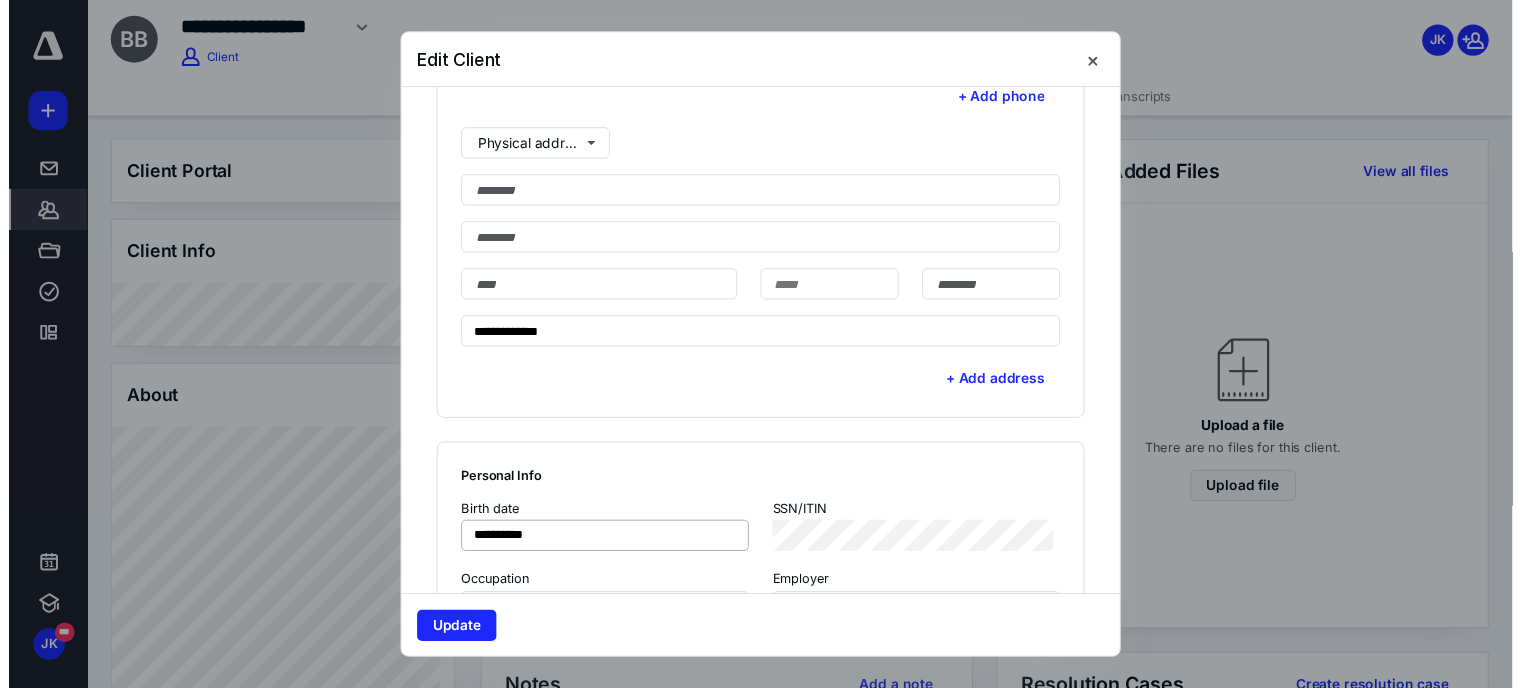 scroll, scrollTop: 900, scrollLeft: 0, axis: vertical 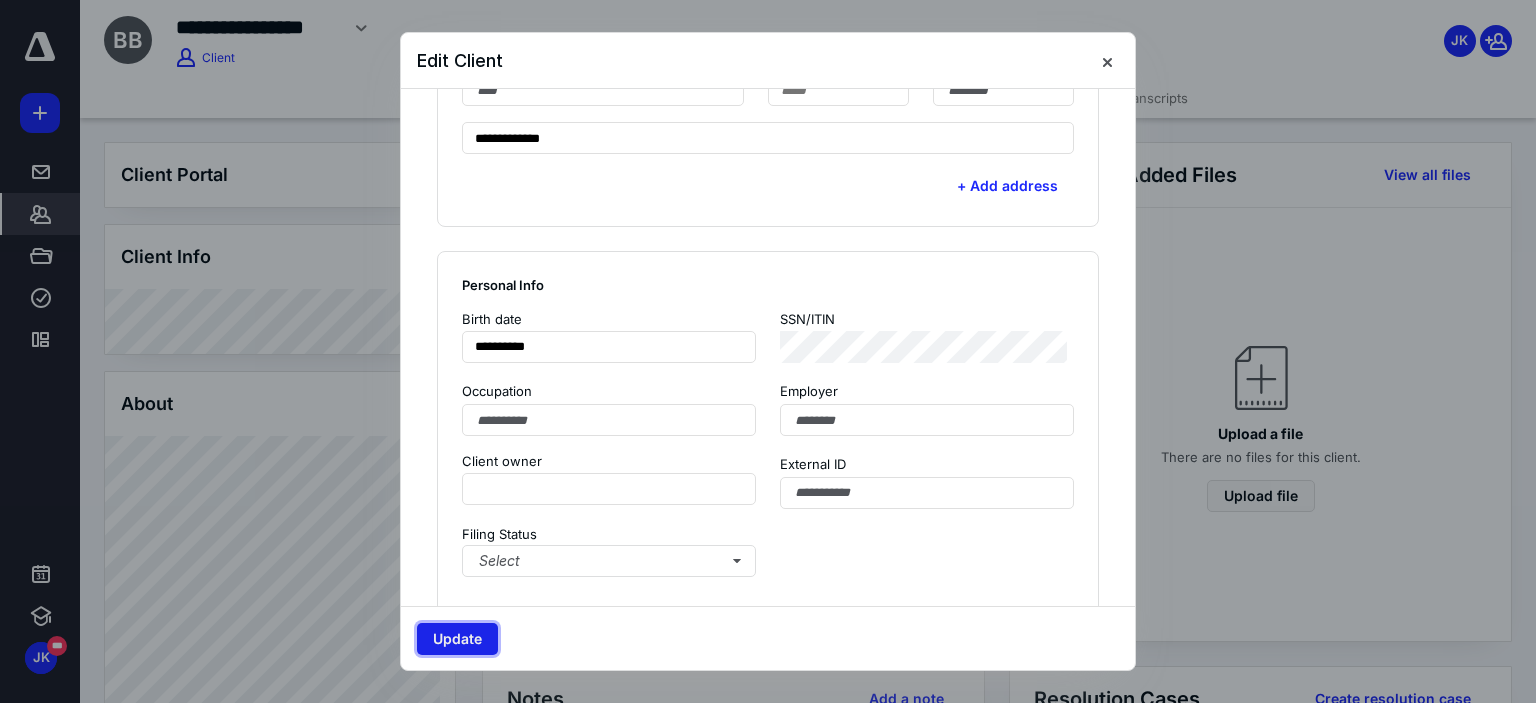 click on "Update" at bounding box center [457, 639] 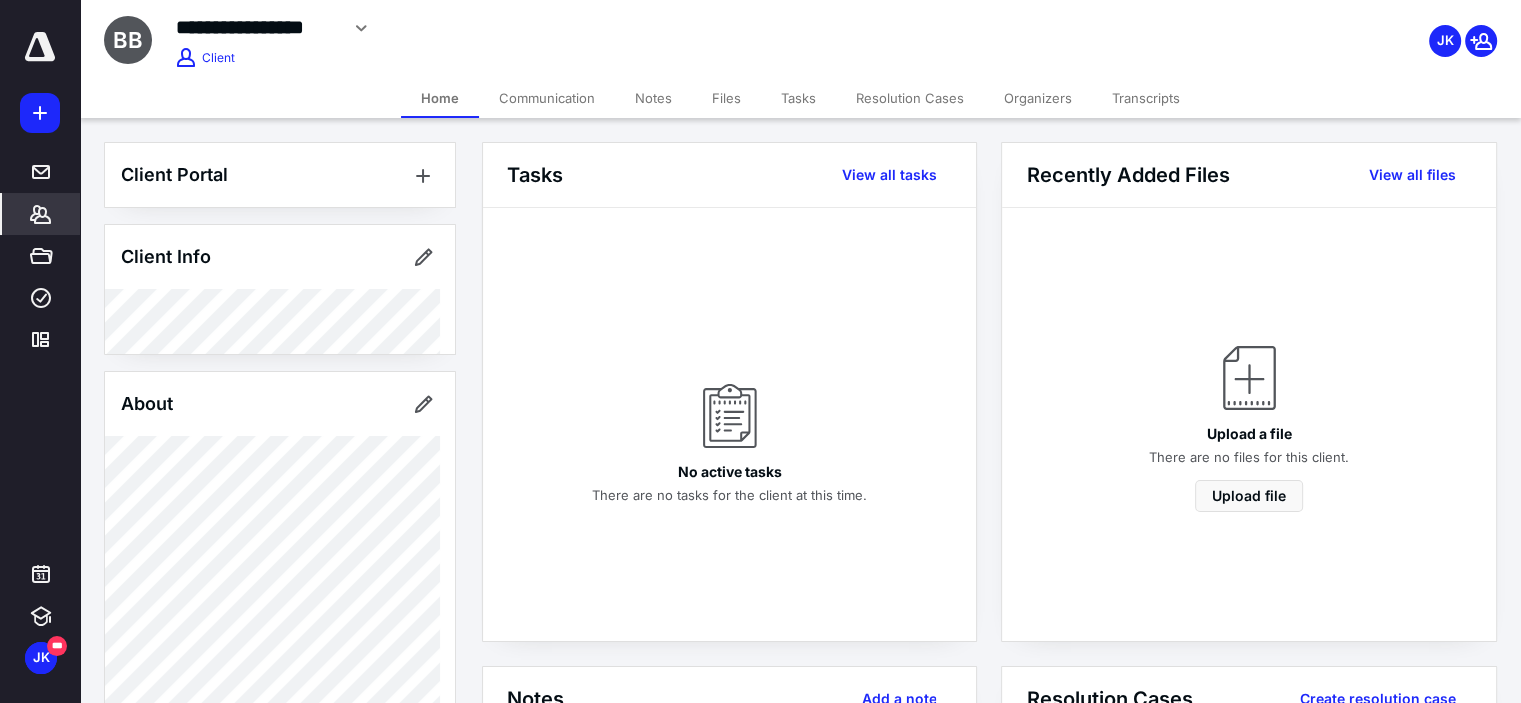 click on "Transcripts" at bounding box center [1146, 98] 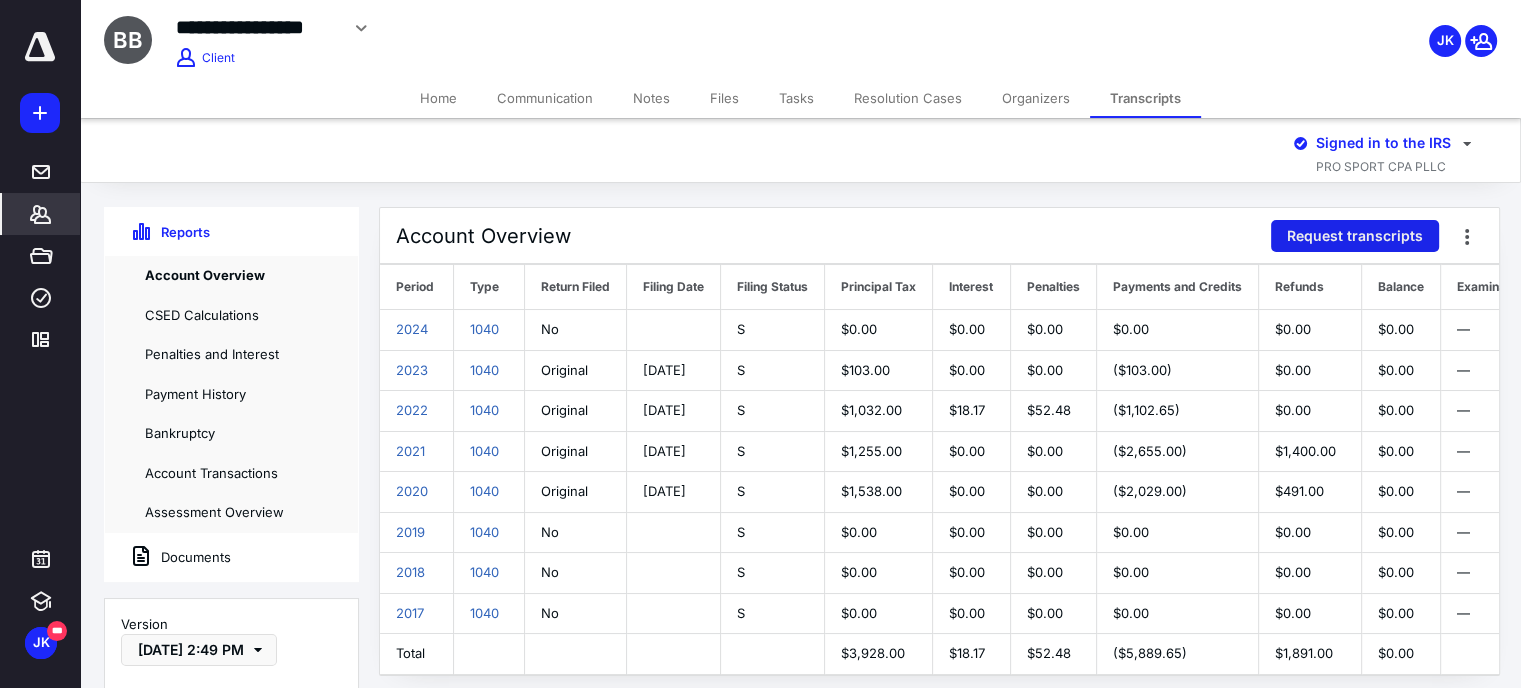 click on "Request transcripts" at bounding box center [1355, 236] 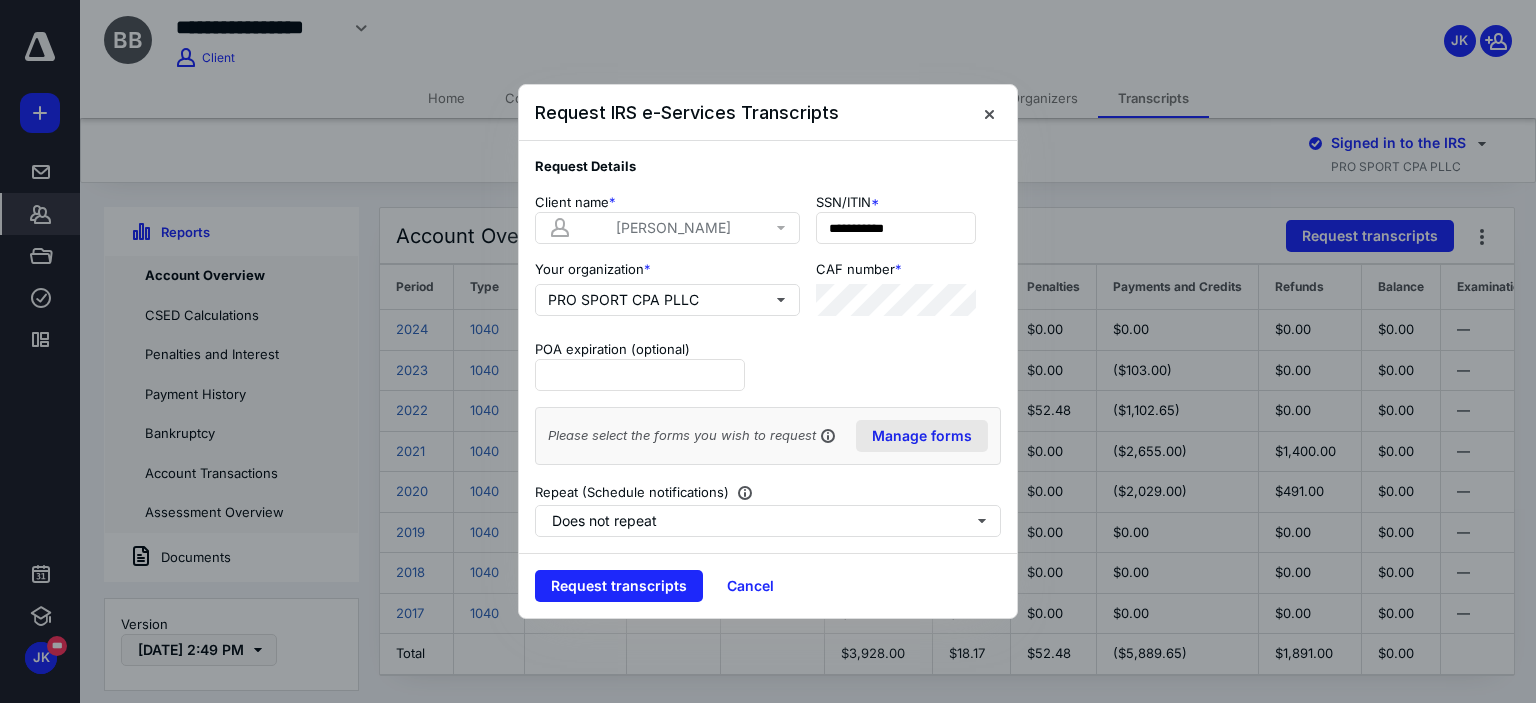 click on "Manage forms" at bounding box center (922, 436) 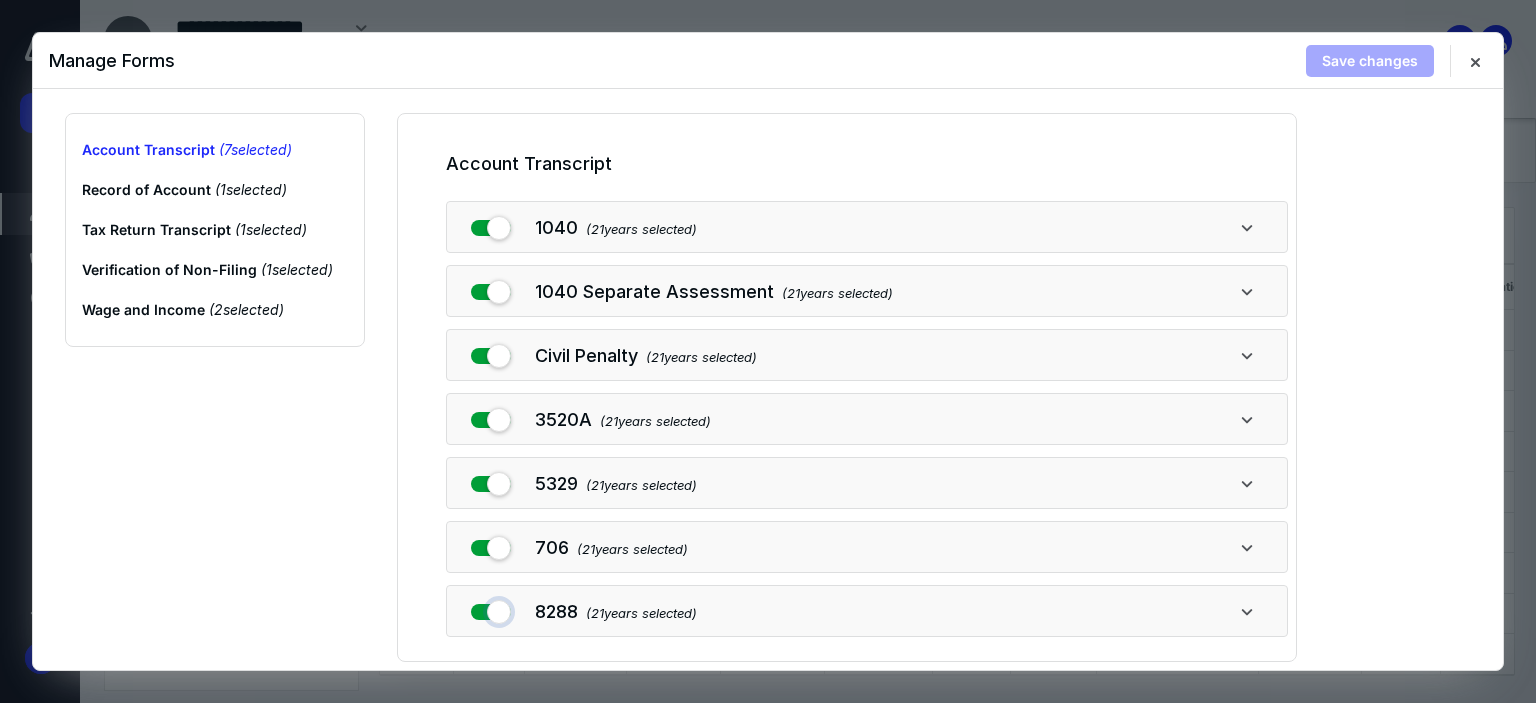 click at bounding box center [491, 608] 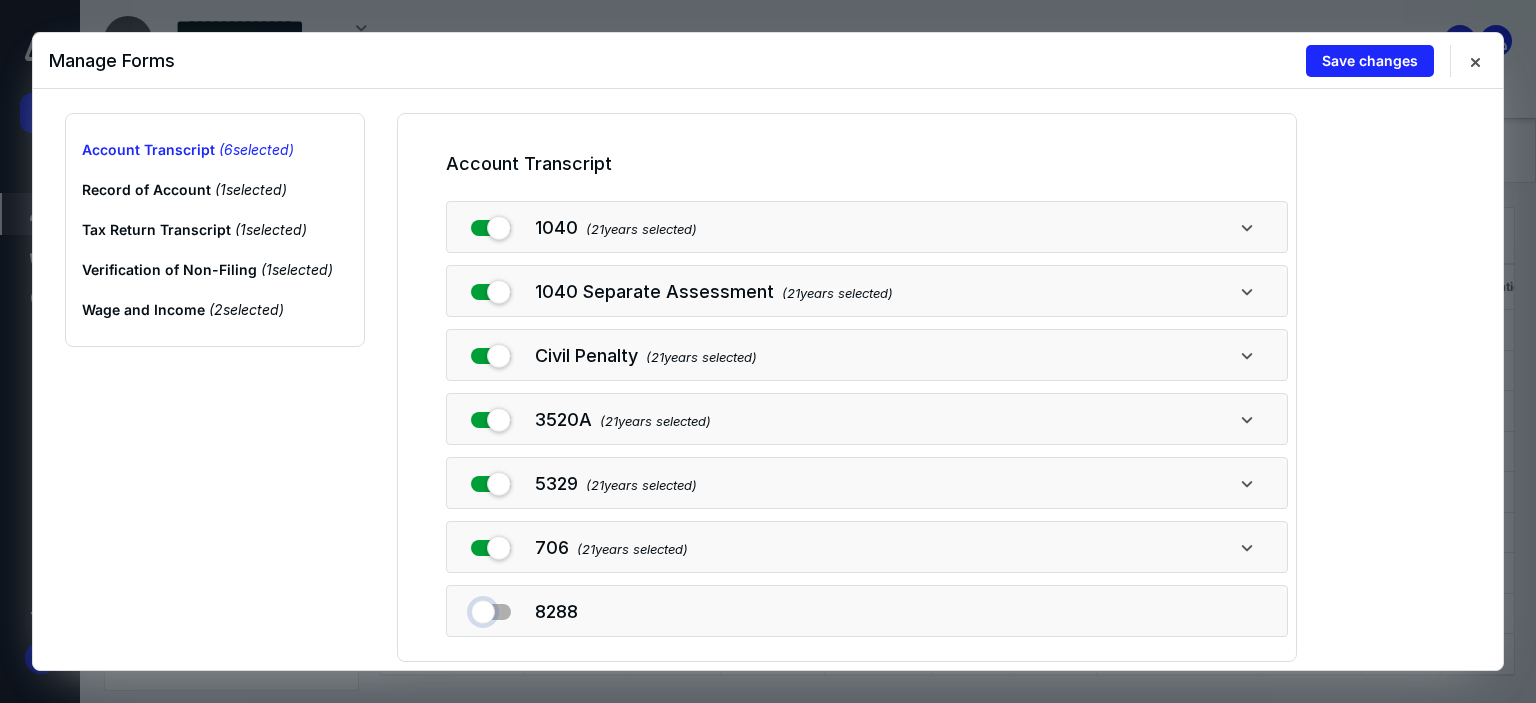 click at bounding box center [491, 608] 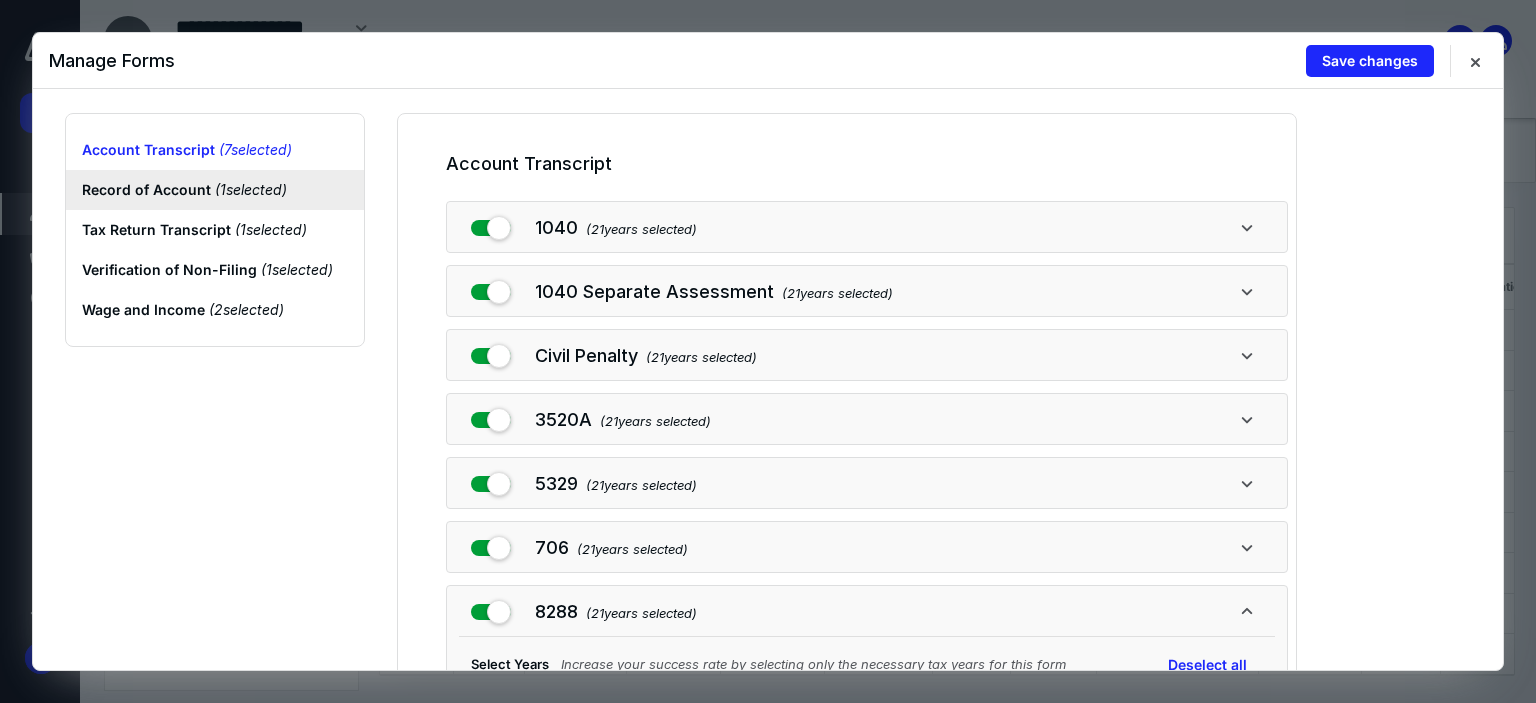 click on "Record of Account   ( 1  selected)" at bounding box center (215, 190) 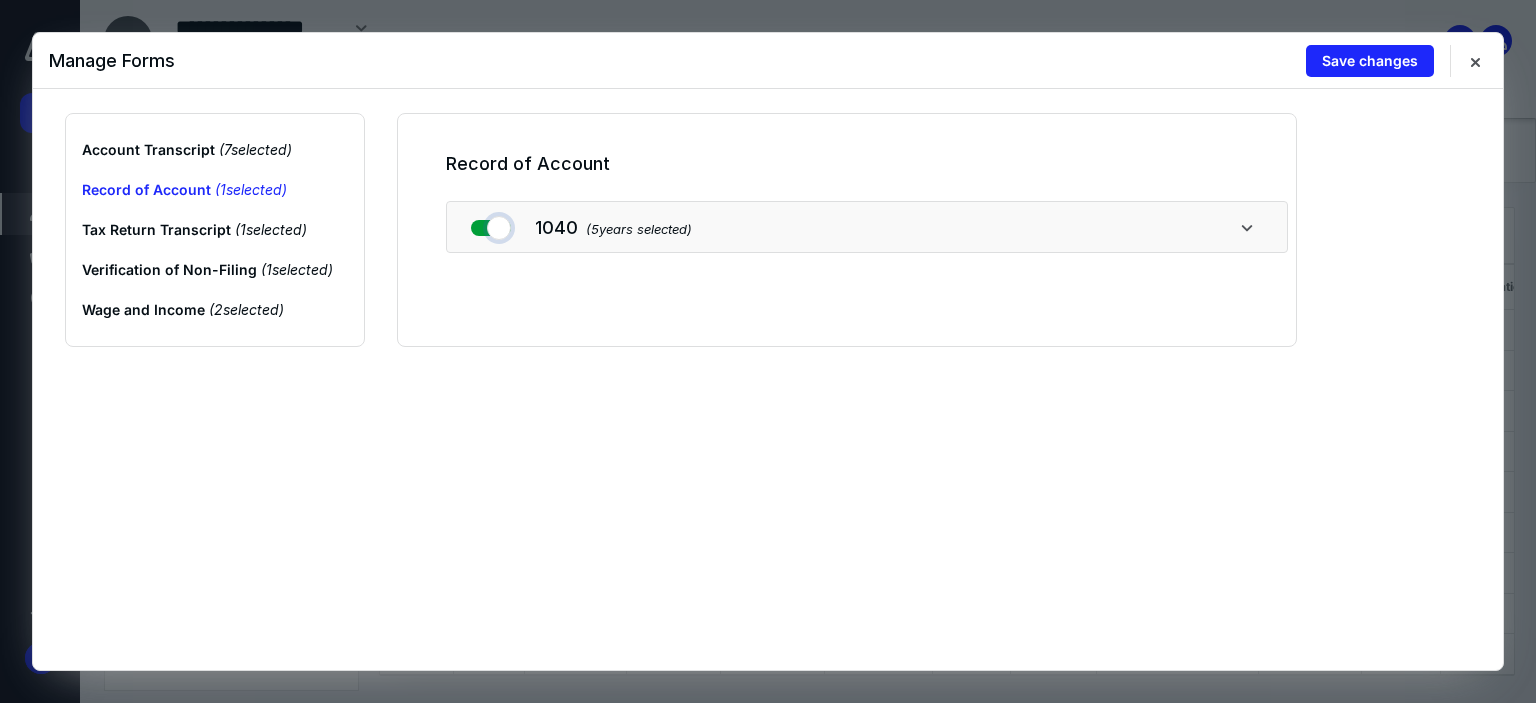 click at bounding box center (491, 224) 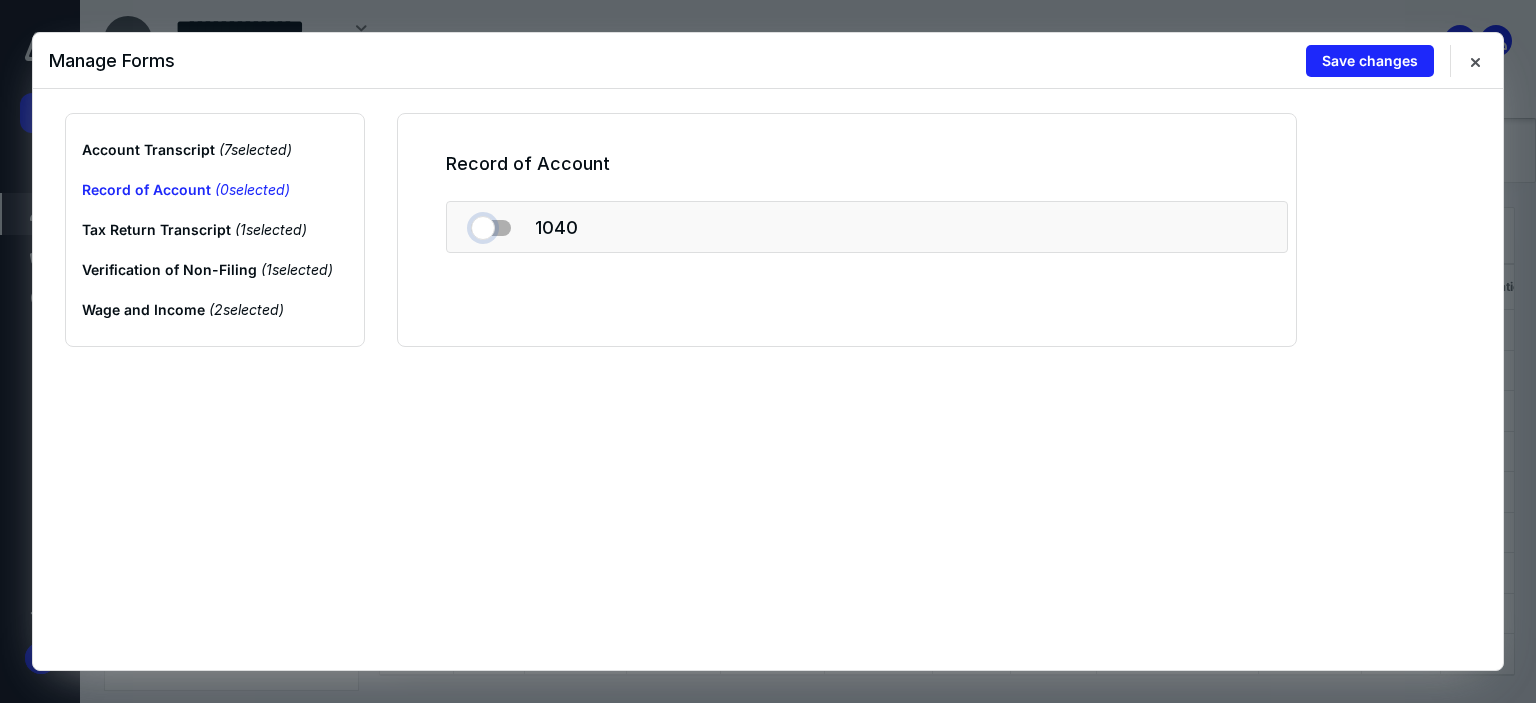 click at bounding box center [491, 224] 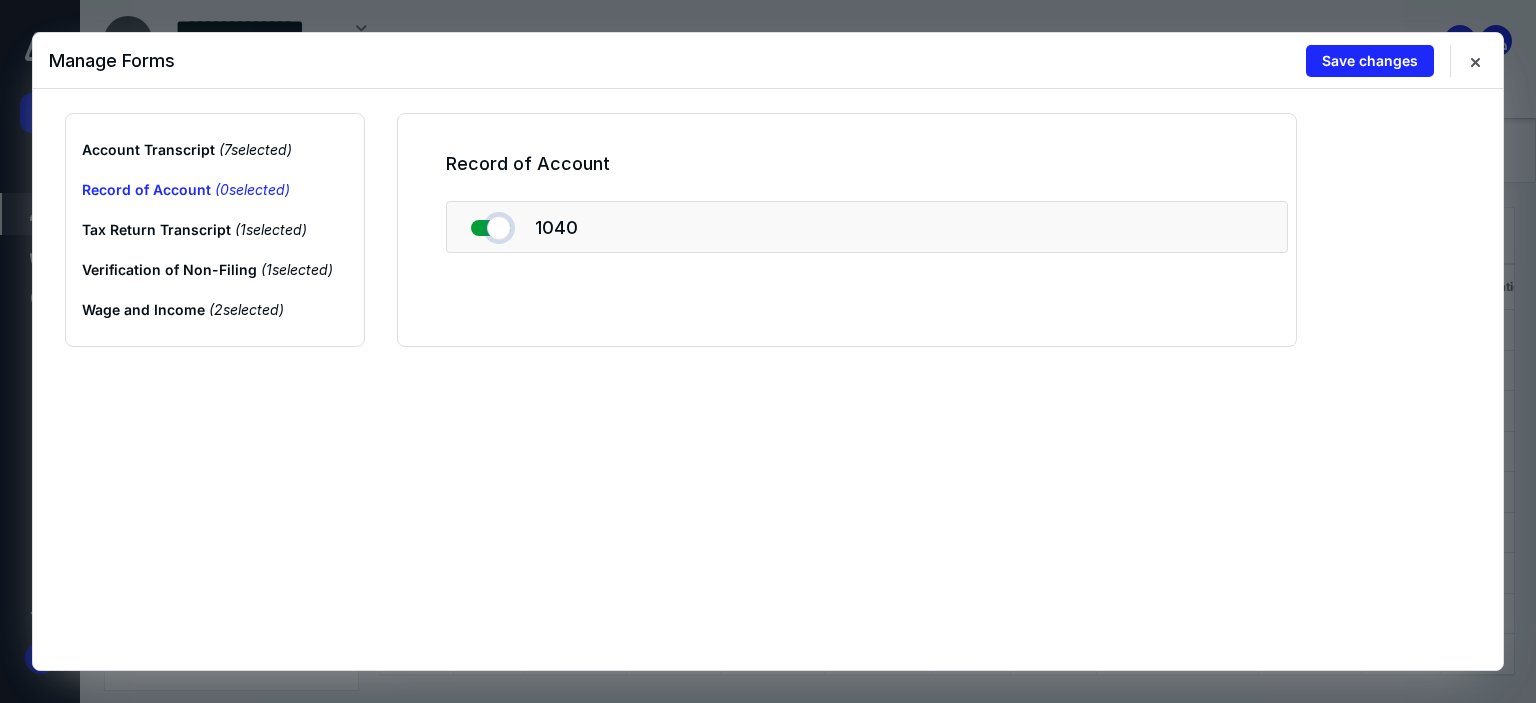 checkbox on "true" 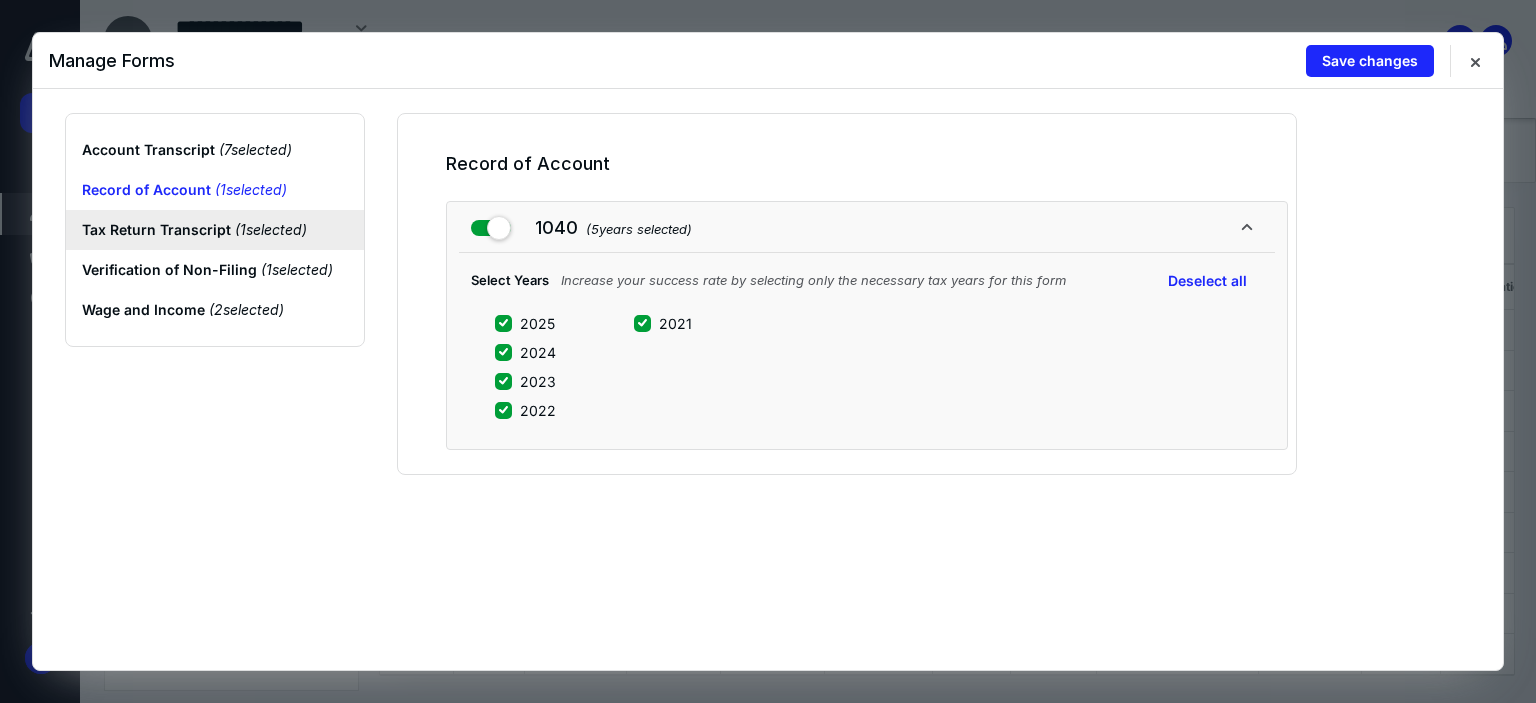 click on "Tax Return Transcript   ( 1  selected)" at bounding box center (215, 230) 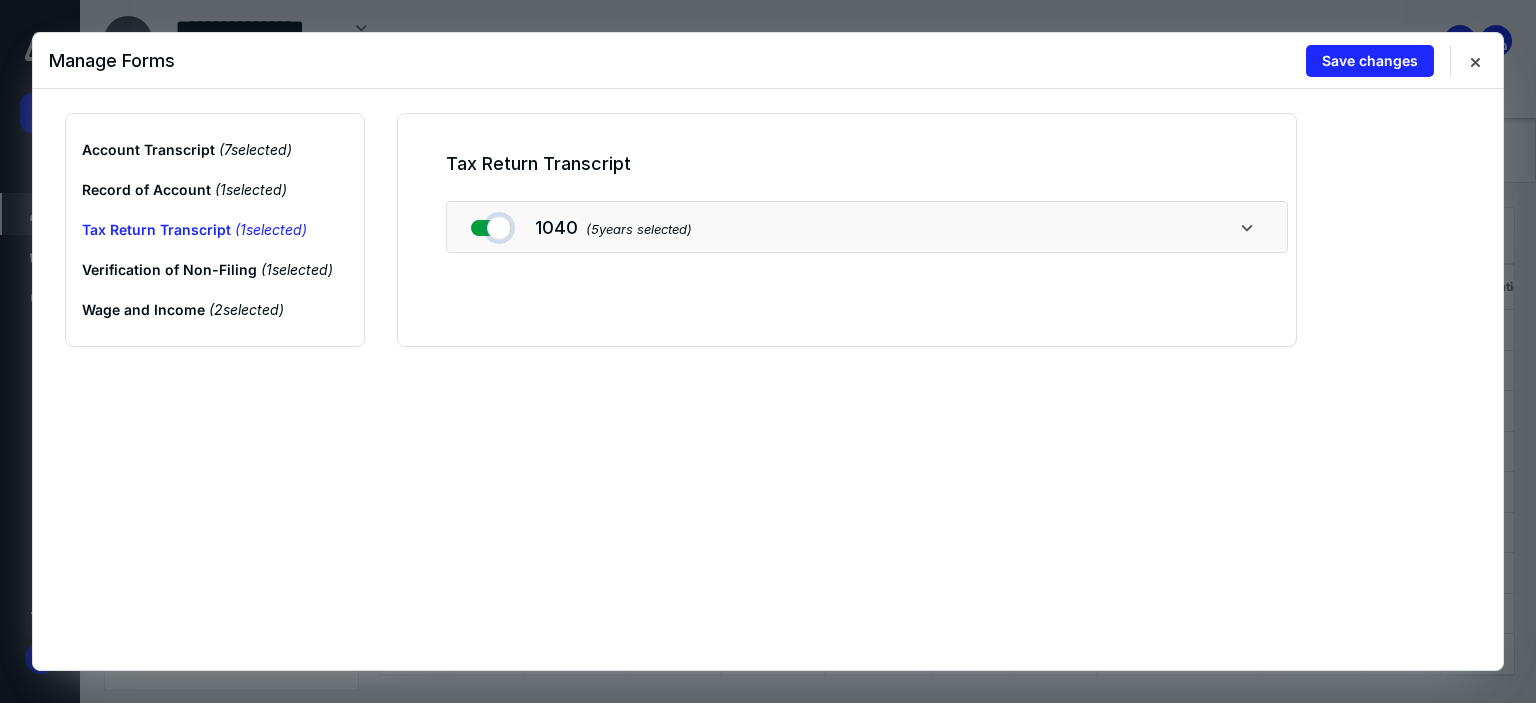 click at bounding box center [491, 224] 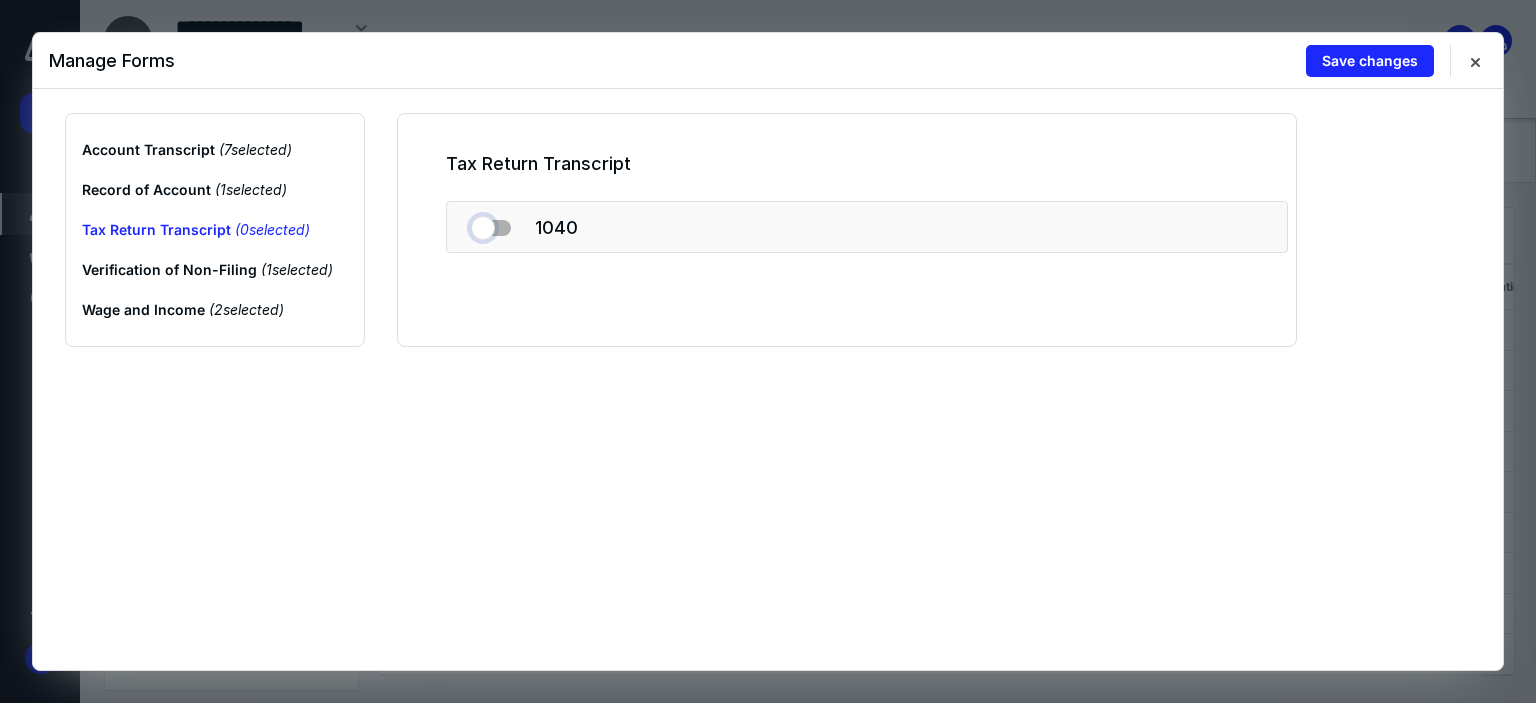 click at bounding box center (491, 224) 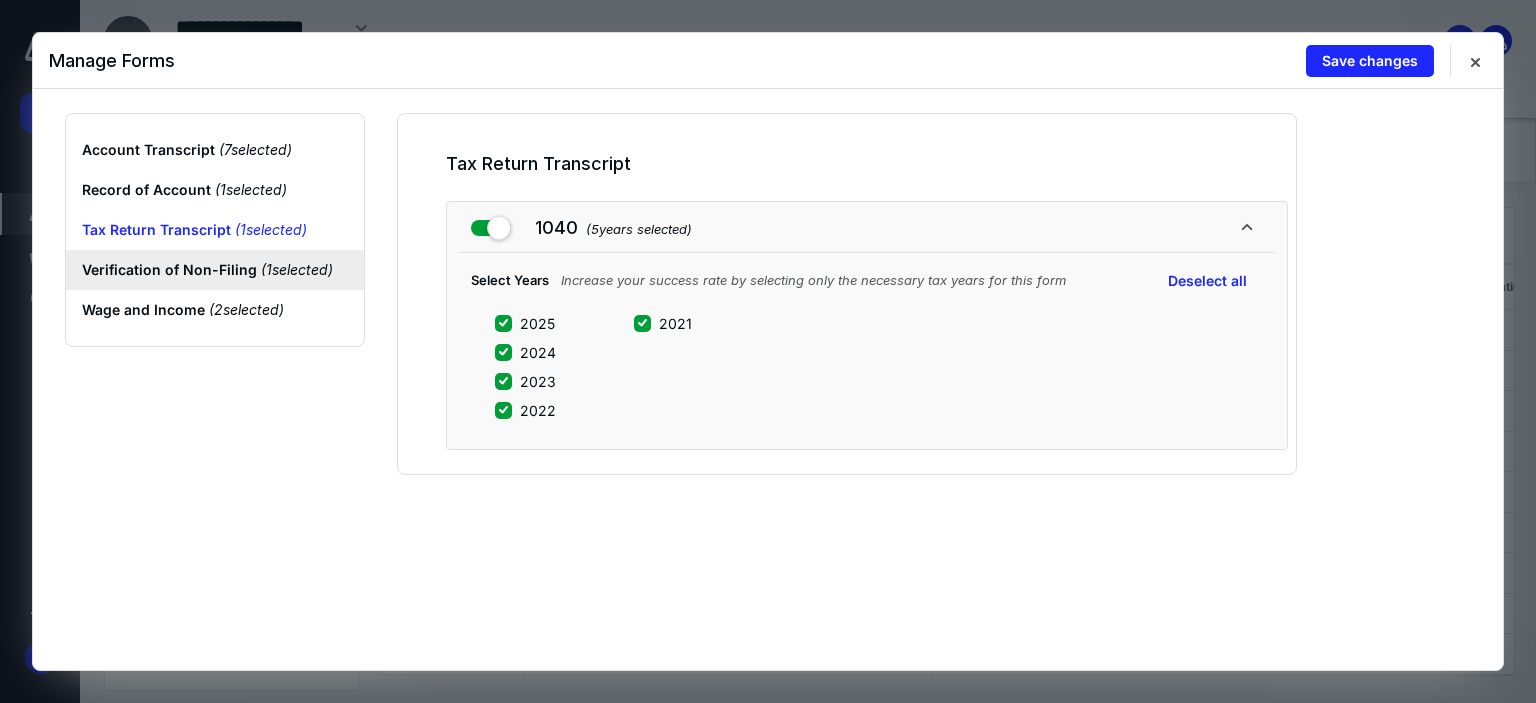 click on "Verification of Non-Filing   ( 1  selected)" at bounding box center (215, 270) 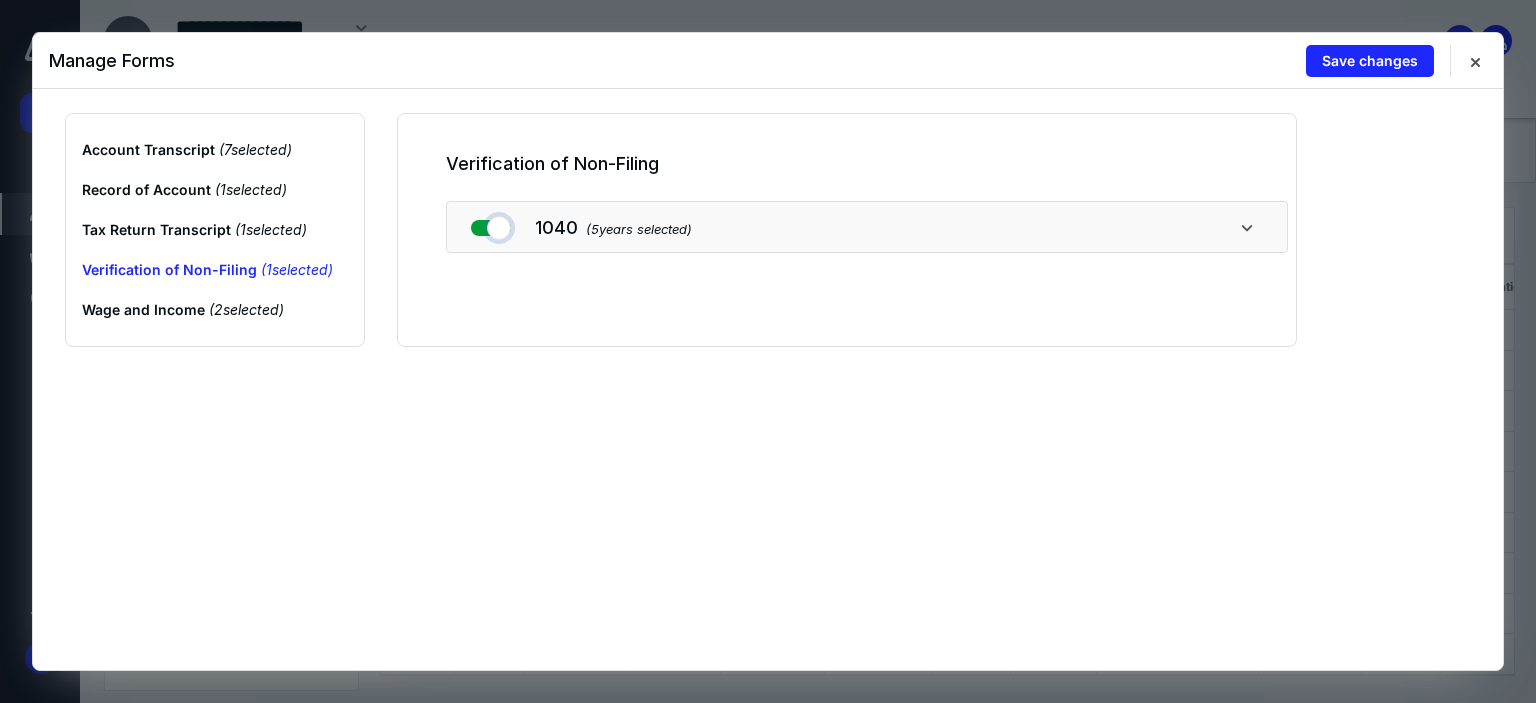 click at bounding box center [491, 224] 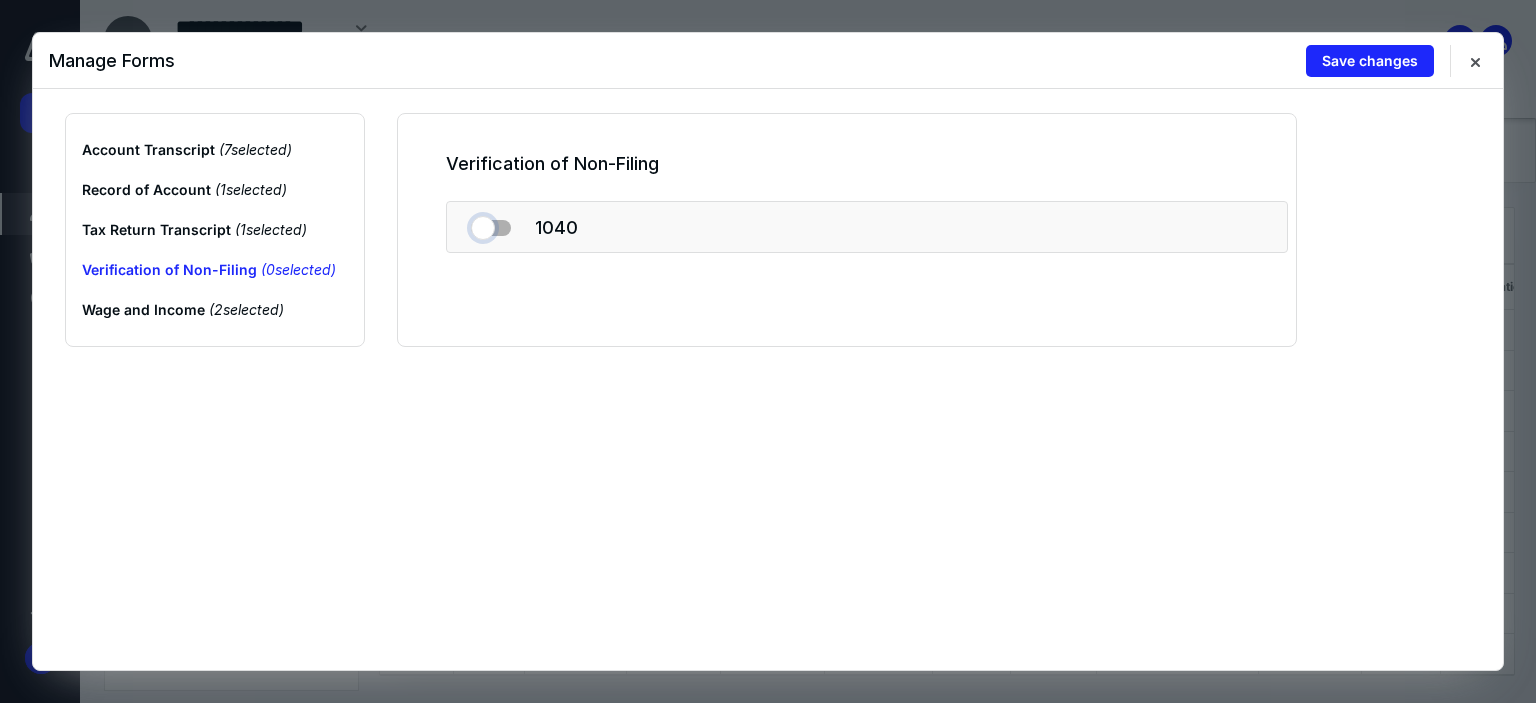 click at bounding box center [491, 224] 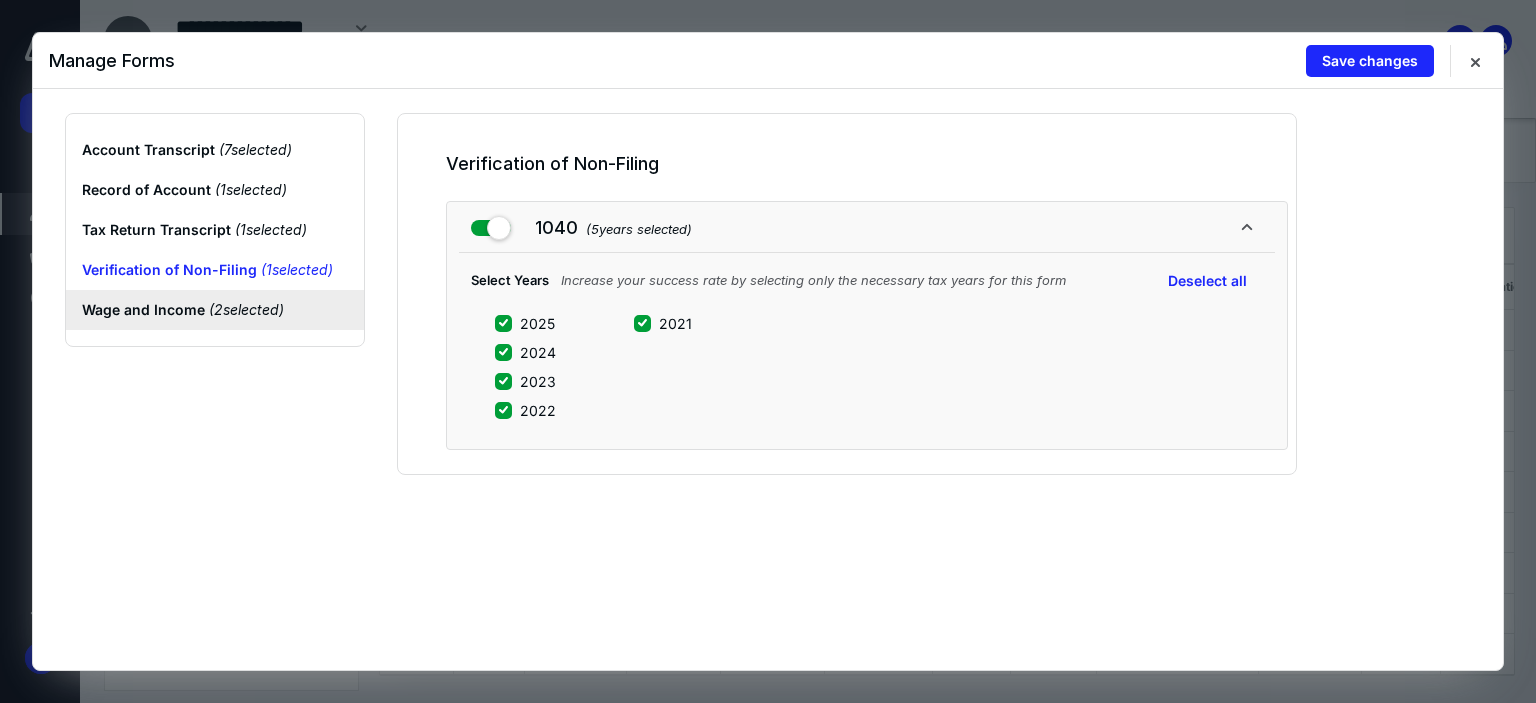 click on "Wage and Income   ( 2  selected)" at bounding box center [215, 310] 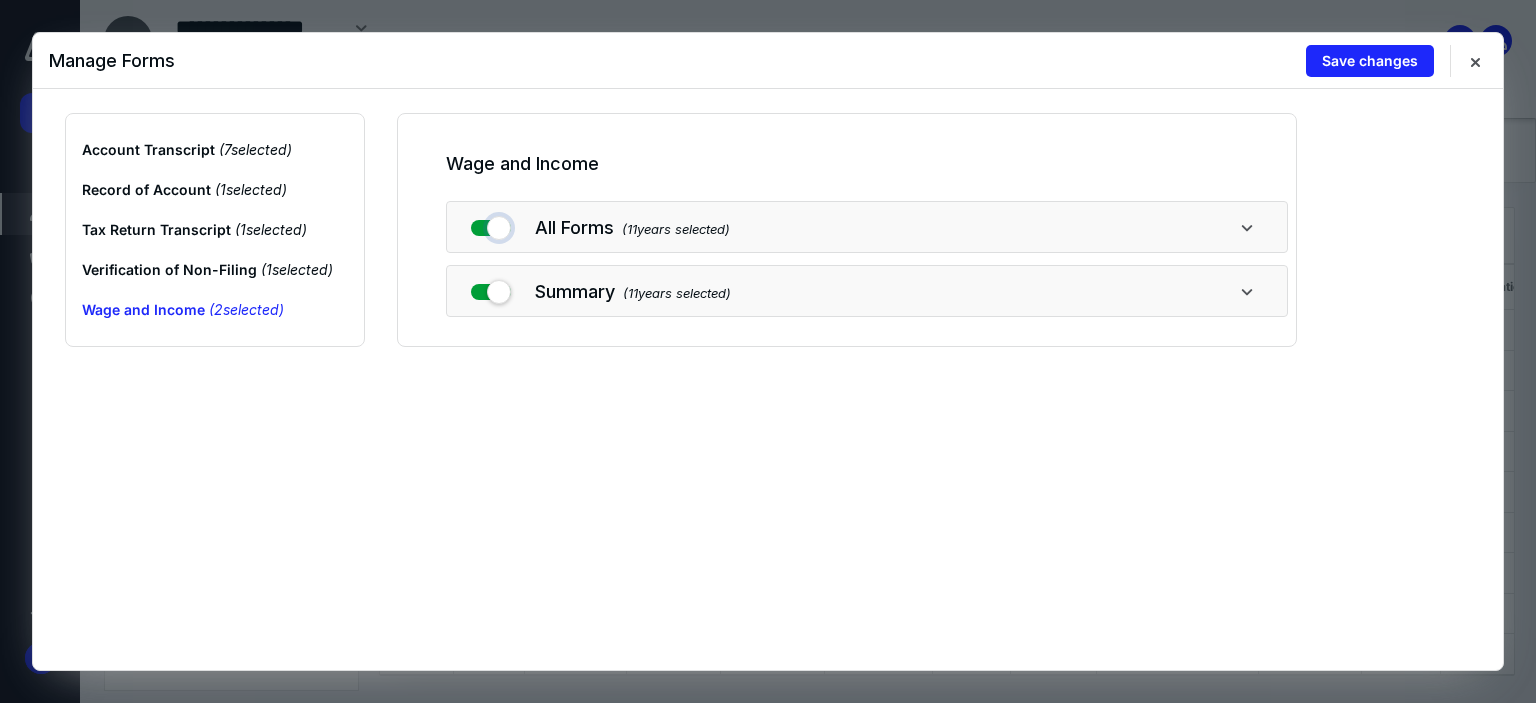 click at bounding box center [491, 224] 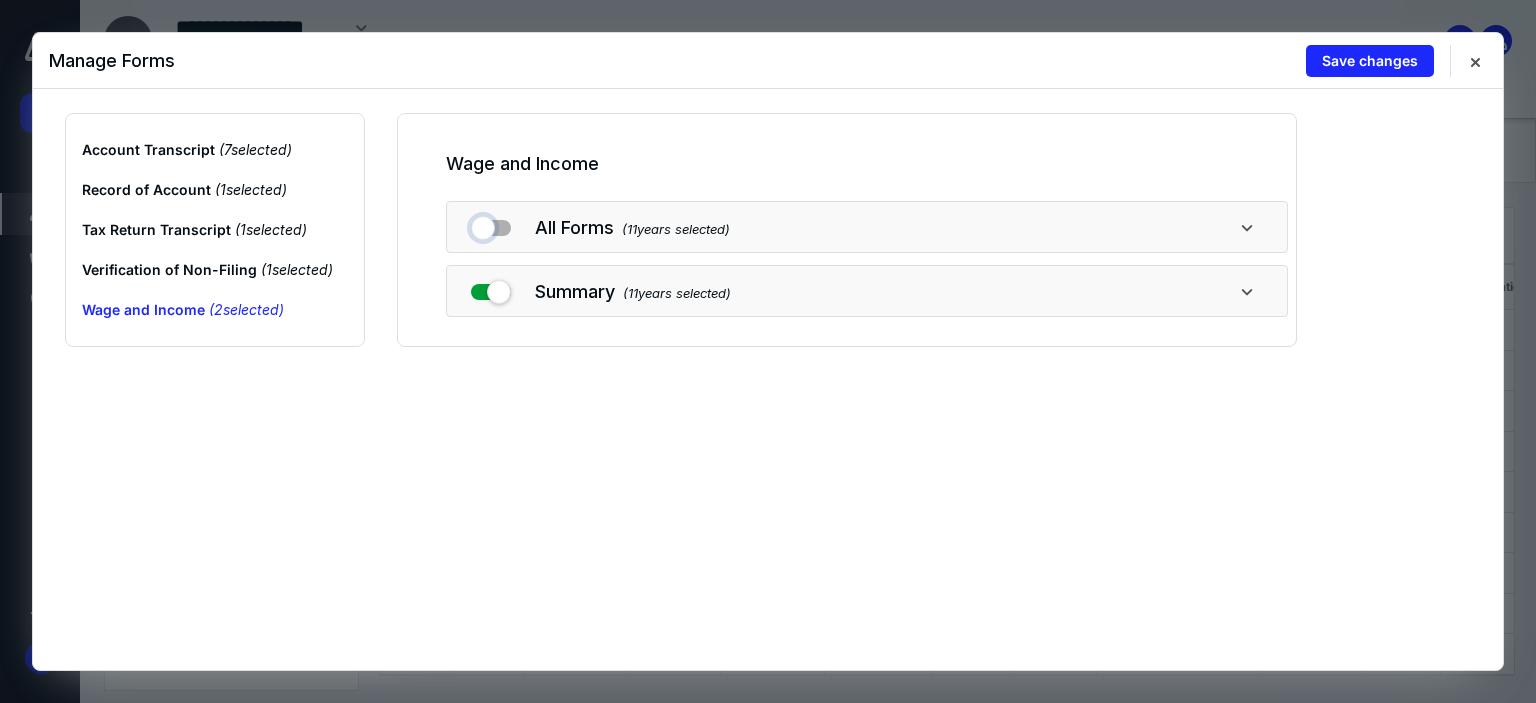 checkbox on "false" 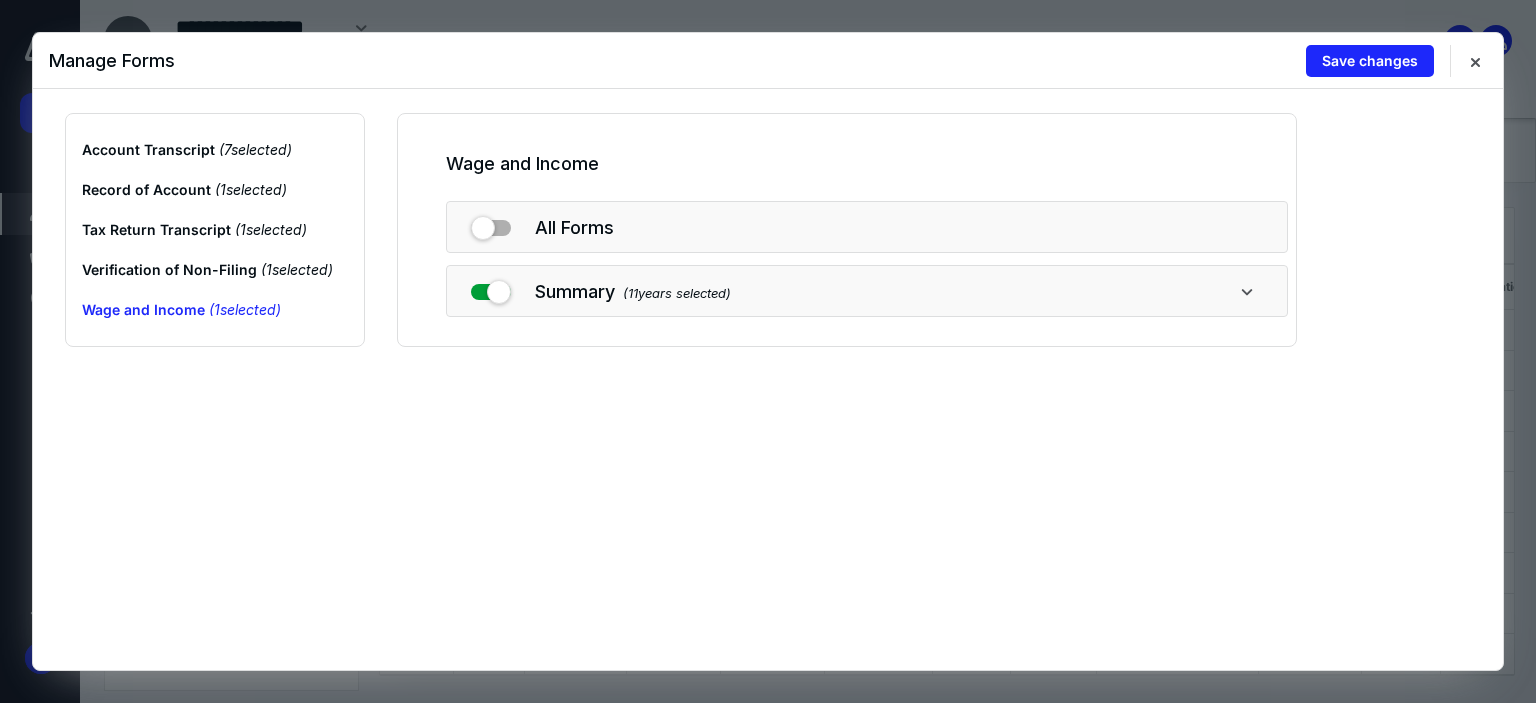 drag, startPoint x: 500, startPoint y: 270, endPoint x: 497, endPoint y: 282, distance: 12.369317 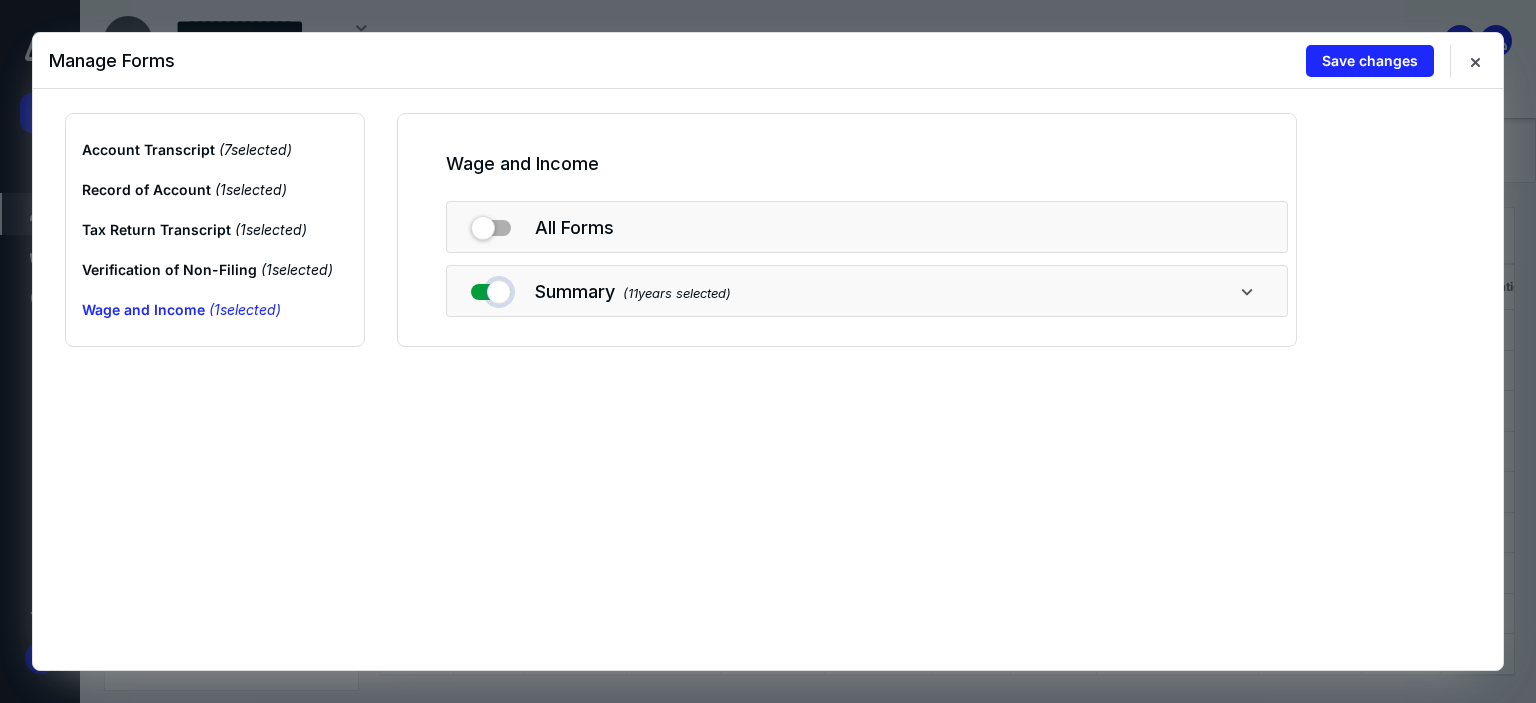 click at bounding box center (491, 288) 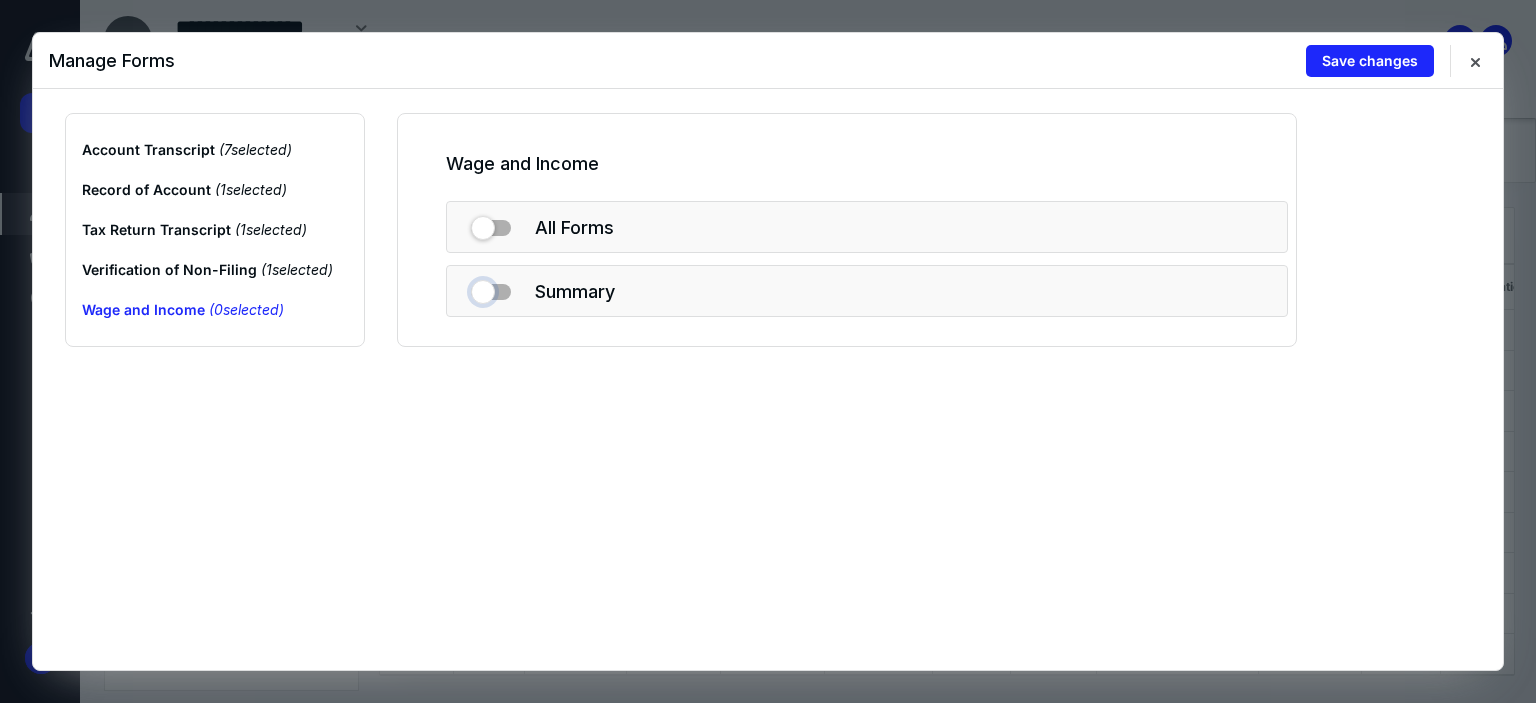 click at bounding box center (491, 288) 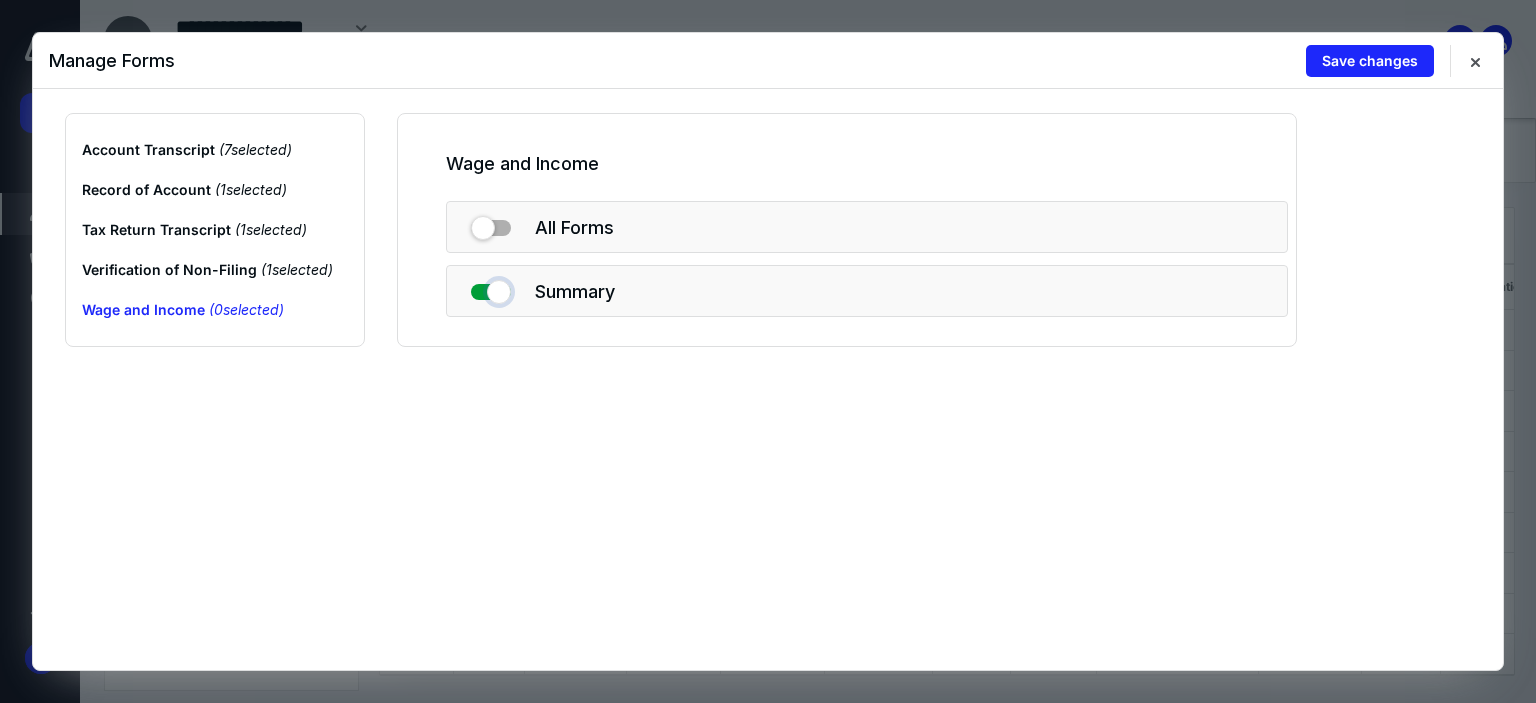 checkbox on "true" 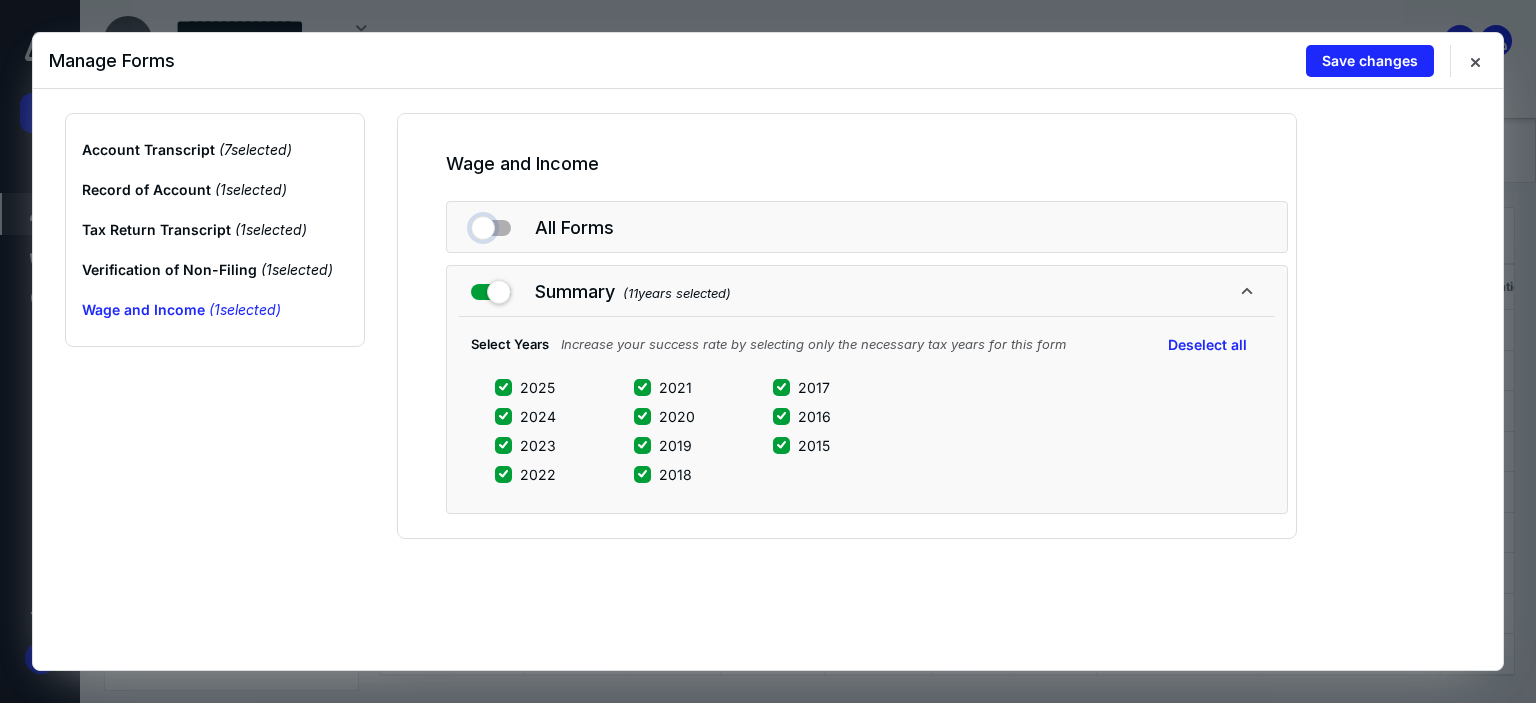 click at bounding box center [491, 224] 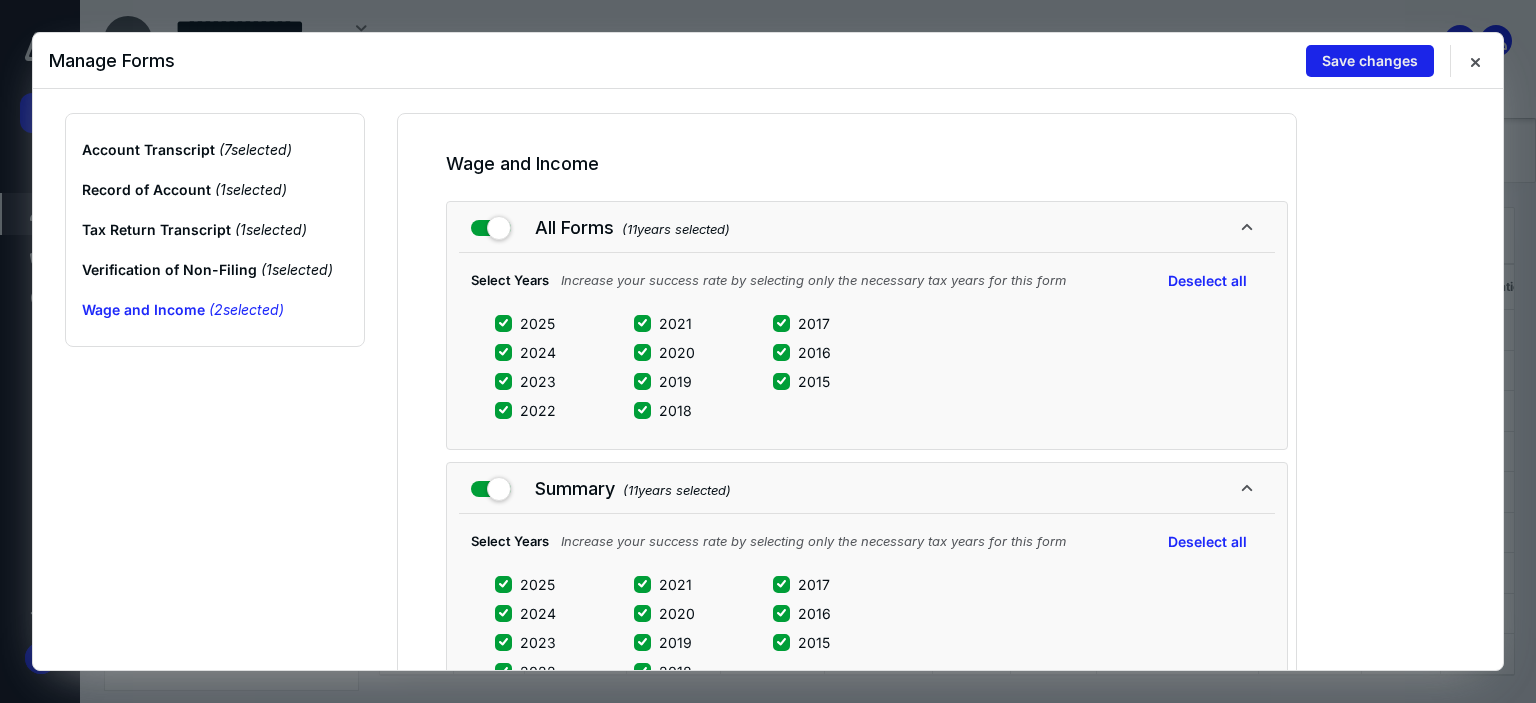 click on "Save changes" at bounding box center [1370, 61] 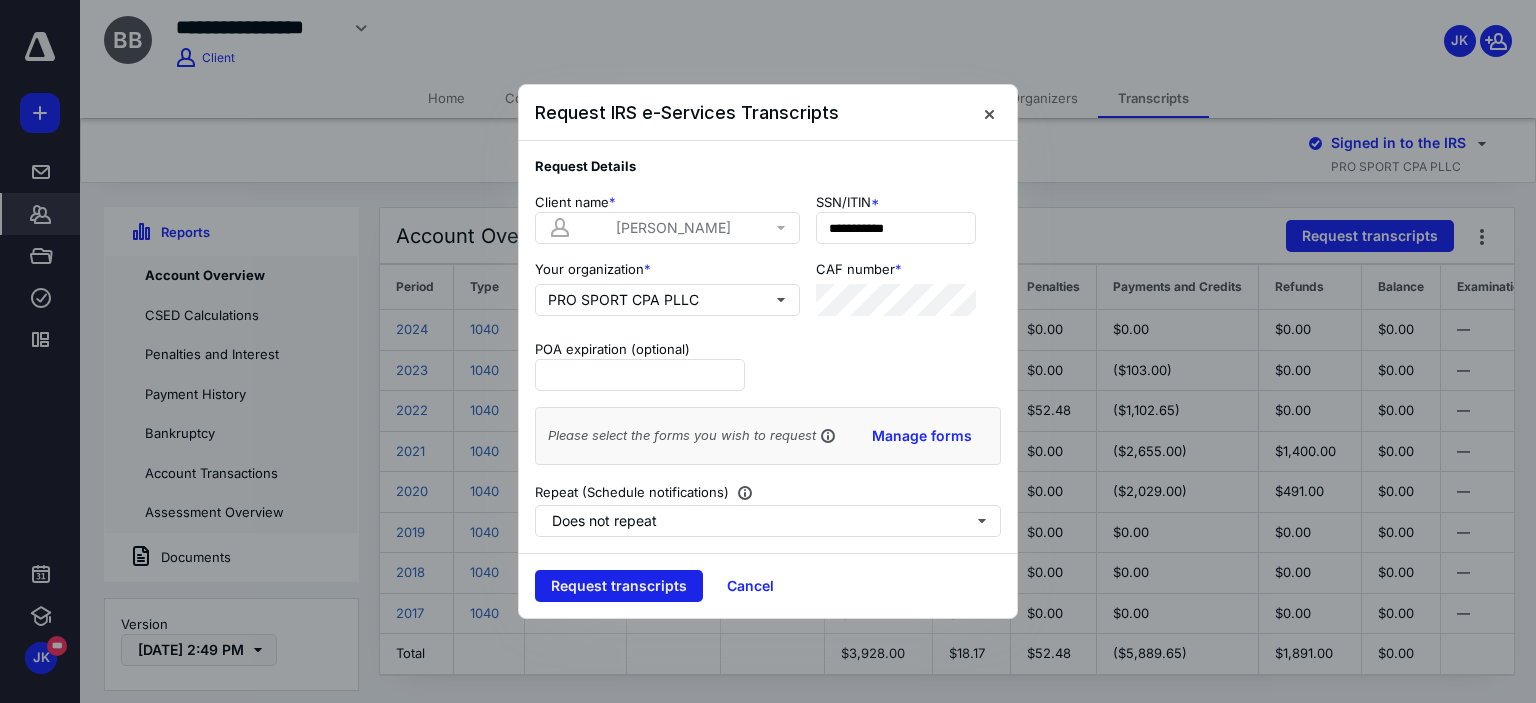 click on "Request transcripts" at bounding box center (619, 586) 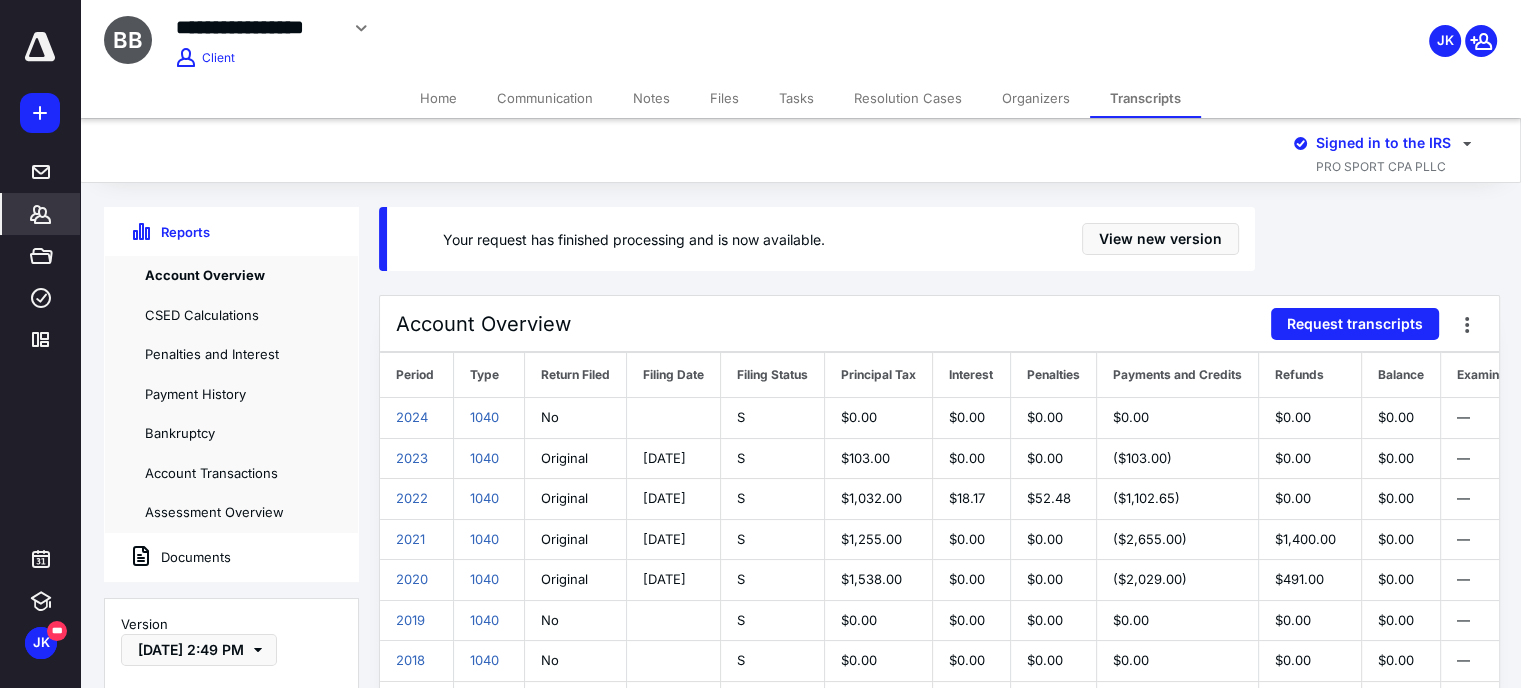 drag, startPoint x: 651, startPoint y: 575, endPoint x: 786, endPoint y: 702, distance: 185.34833 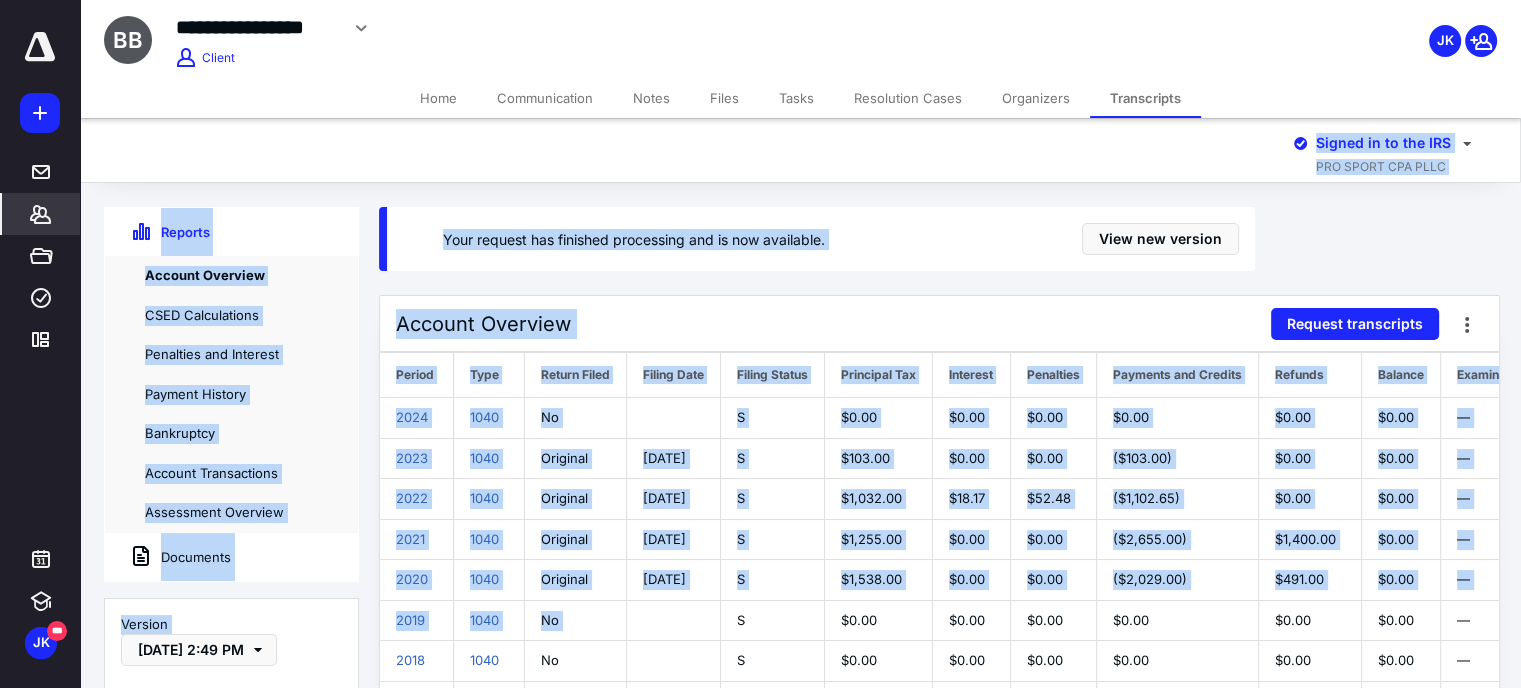 click on "**********" at bounding box center [760, 344] 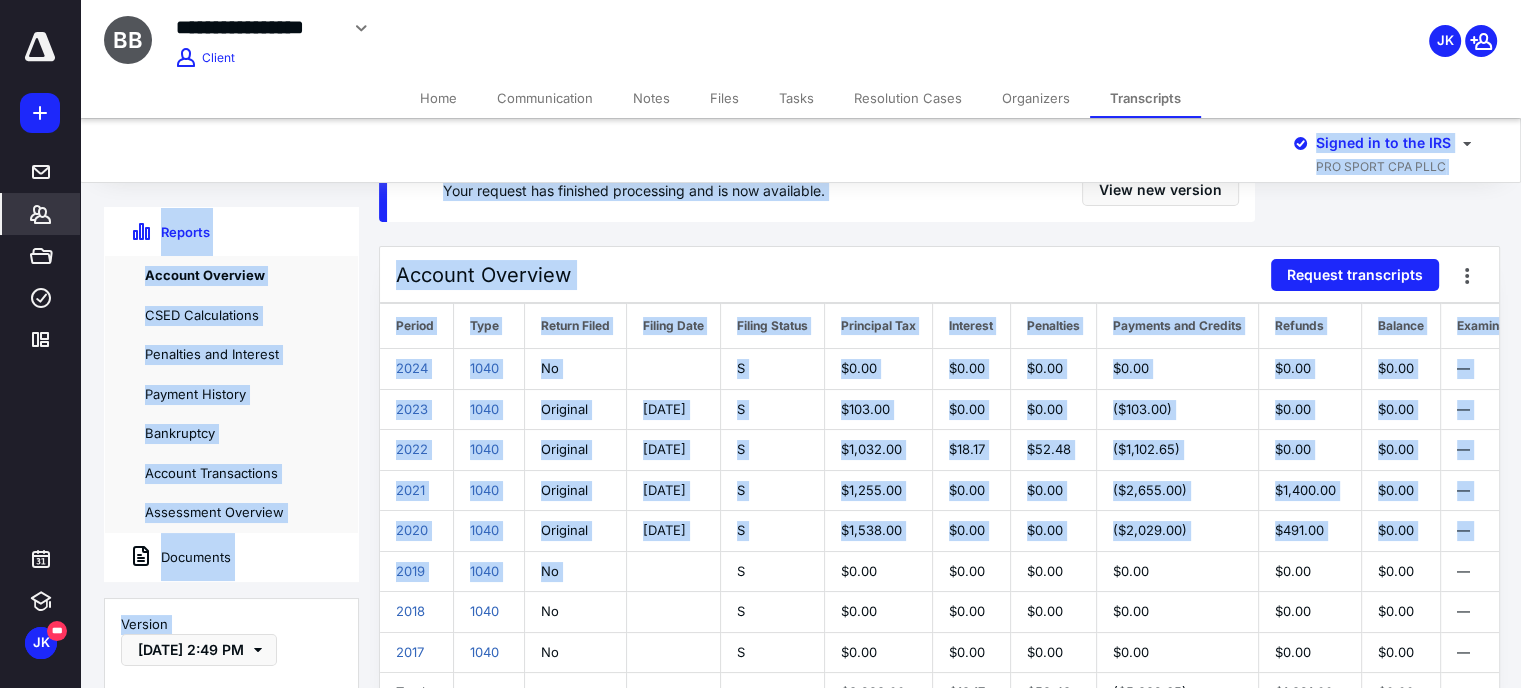 click on "Signed in to the IRS PRO SPORT CPA PLLC" at bounding box center [800, 150] 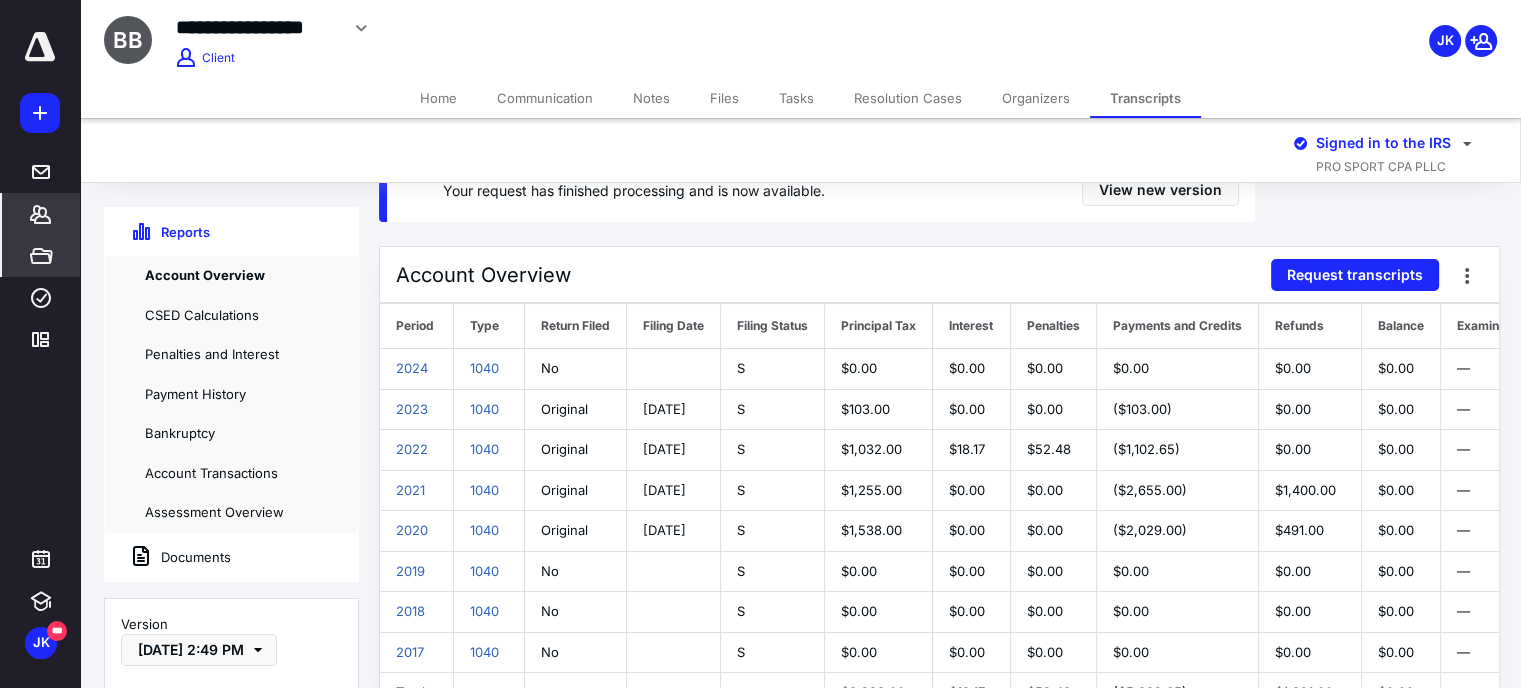 click 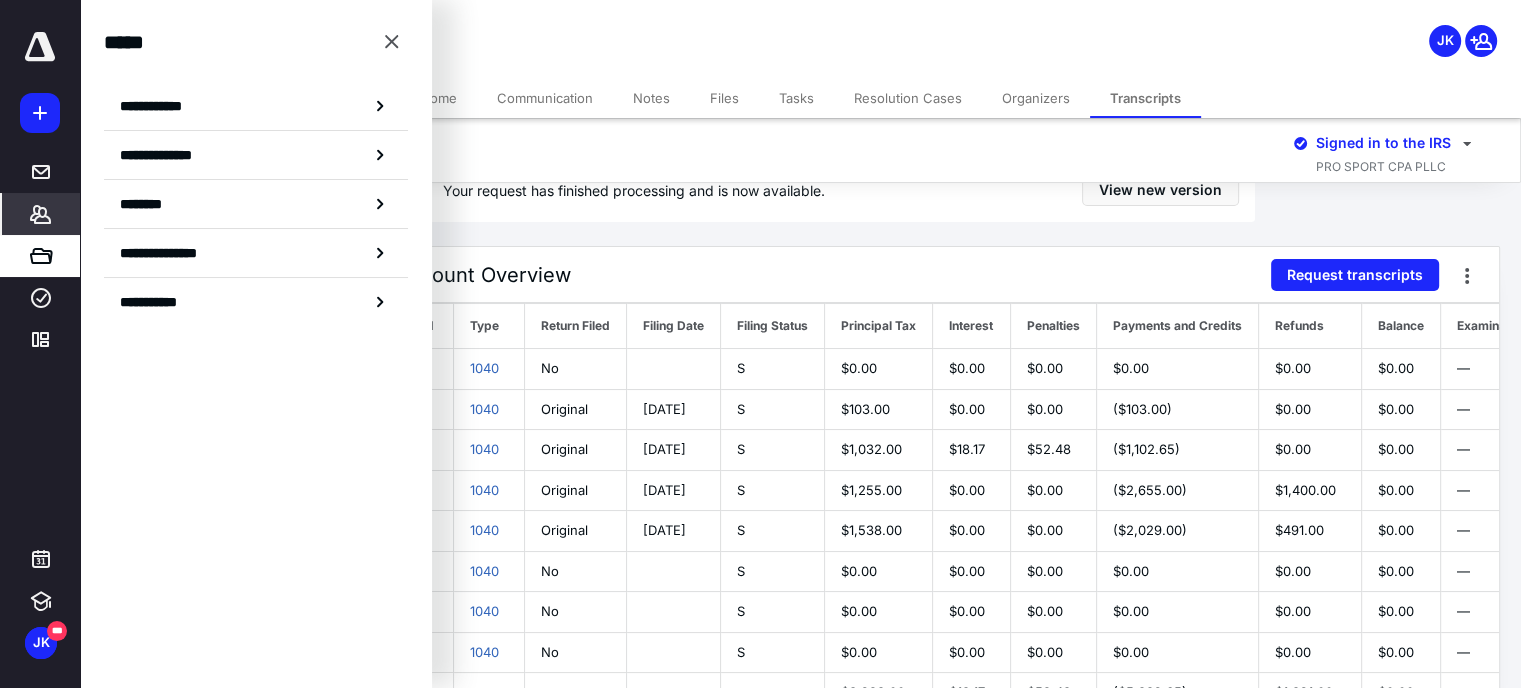 click on "**********" at bounding box center [256, 302] 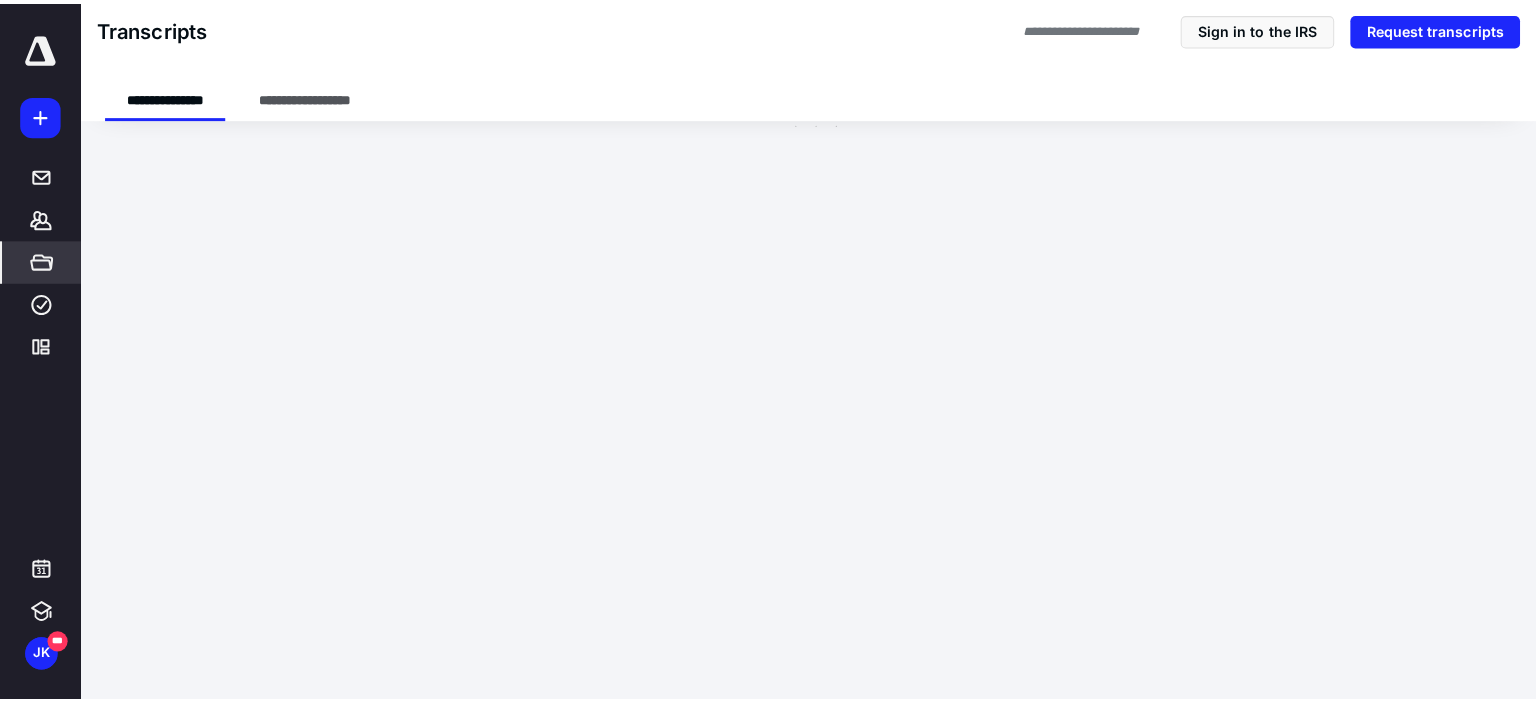 scroll, scrollTop: 0, scrollLeft: 0, axis: both 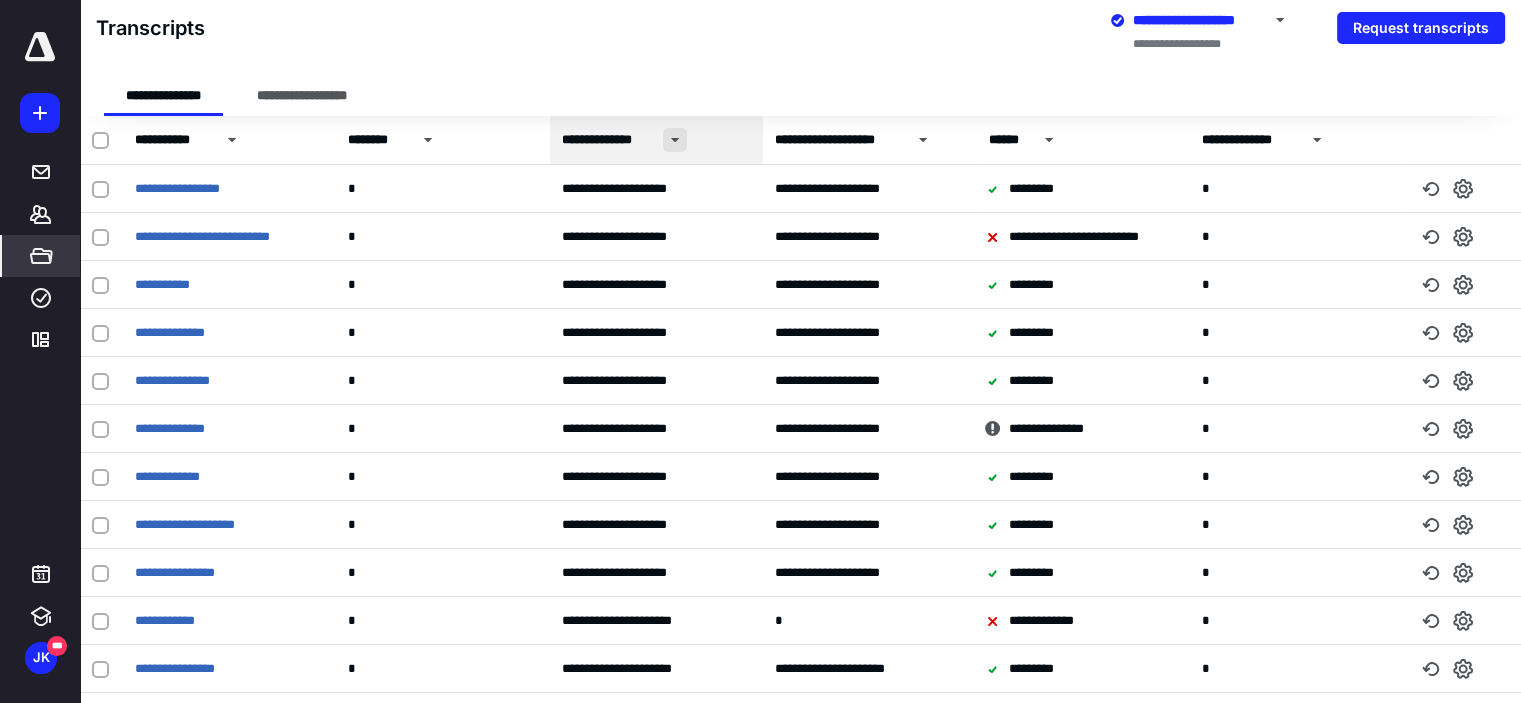 click at bounding box center [675, 140] 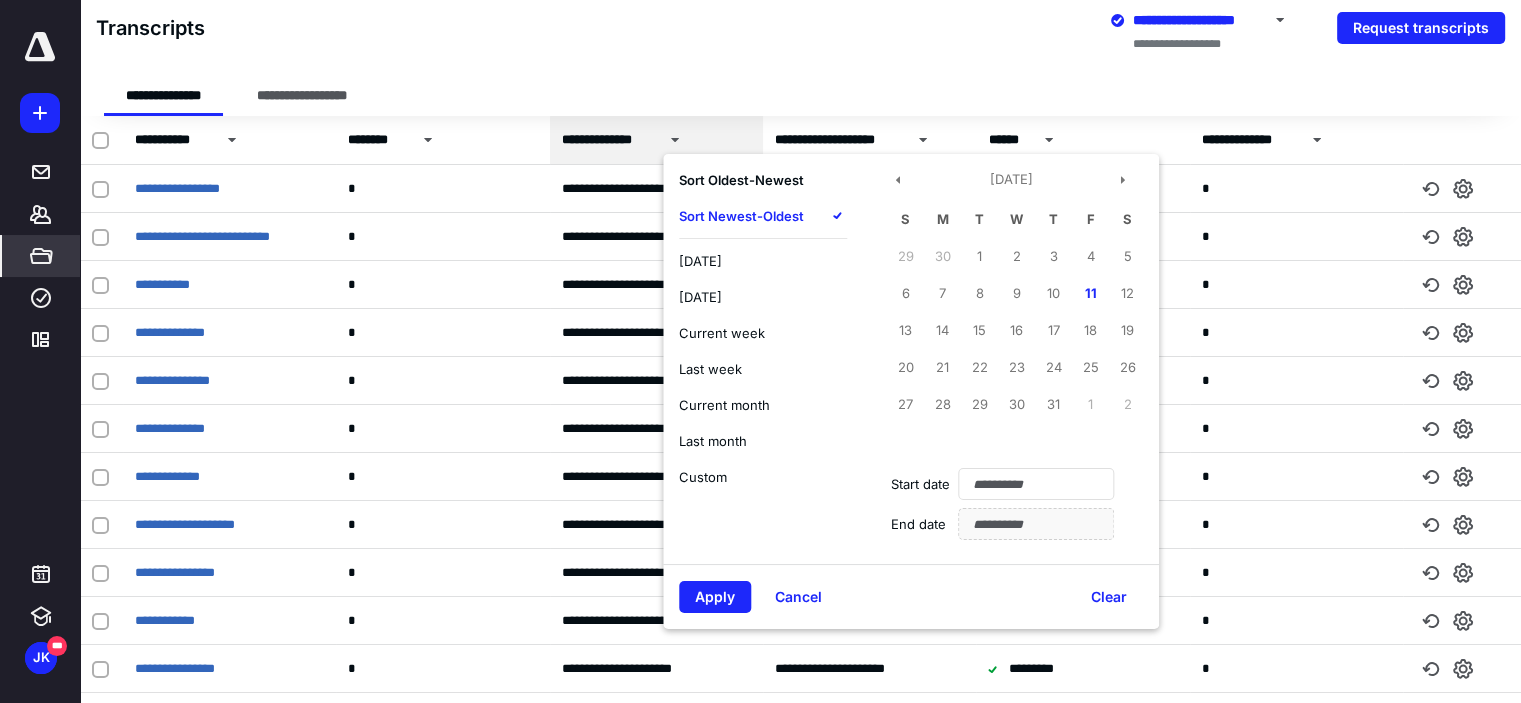click on "[DATE]" at bounding box center [700, 261] 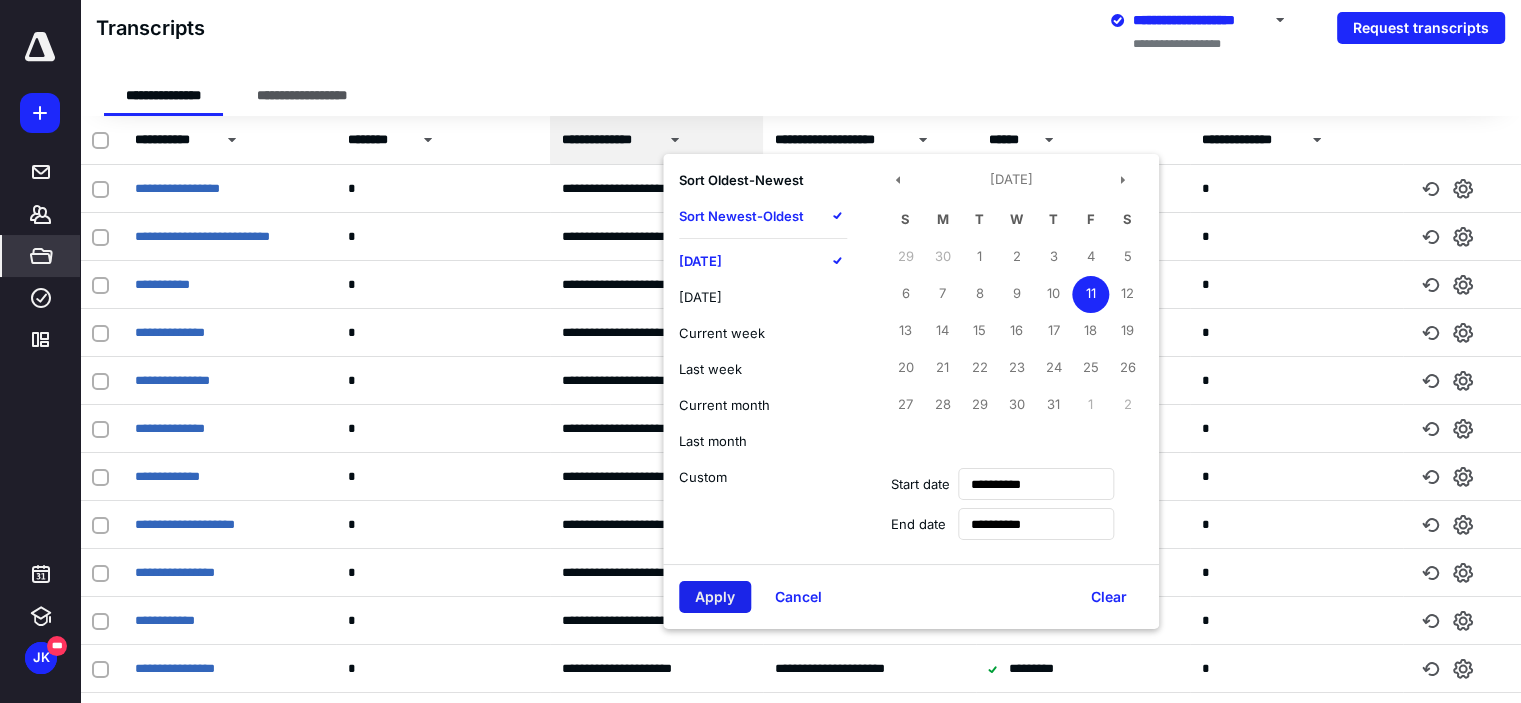 click on "Apply" at bounding box center [715, 597] 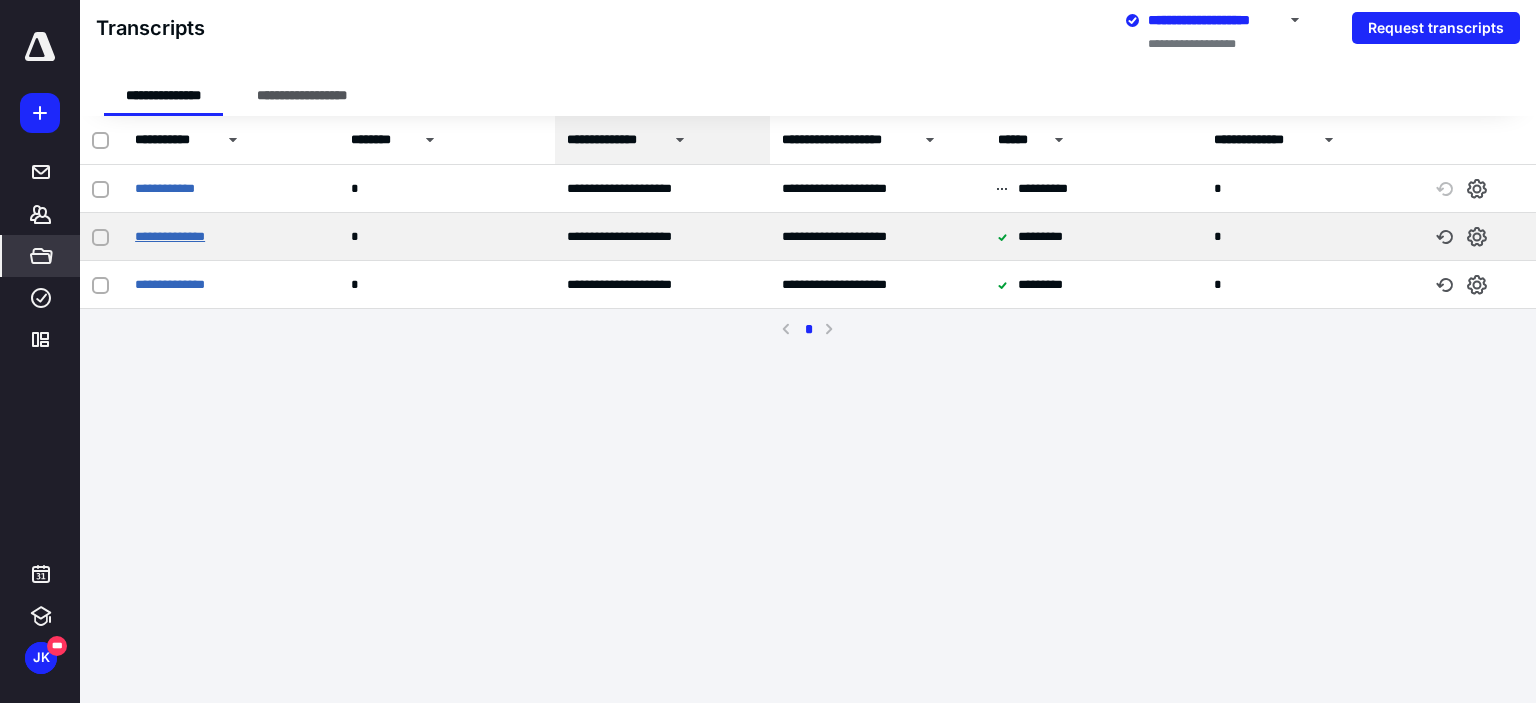 click on "**********" at bounding box center [170, 236] 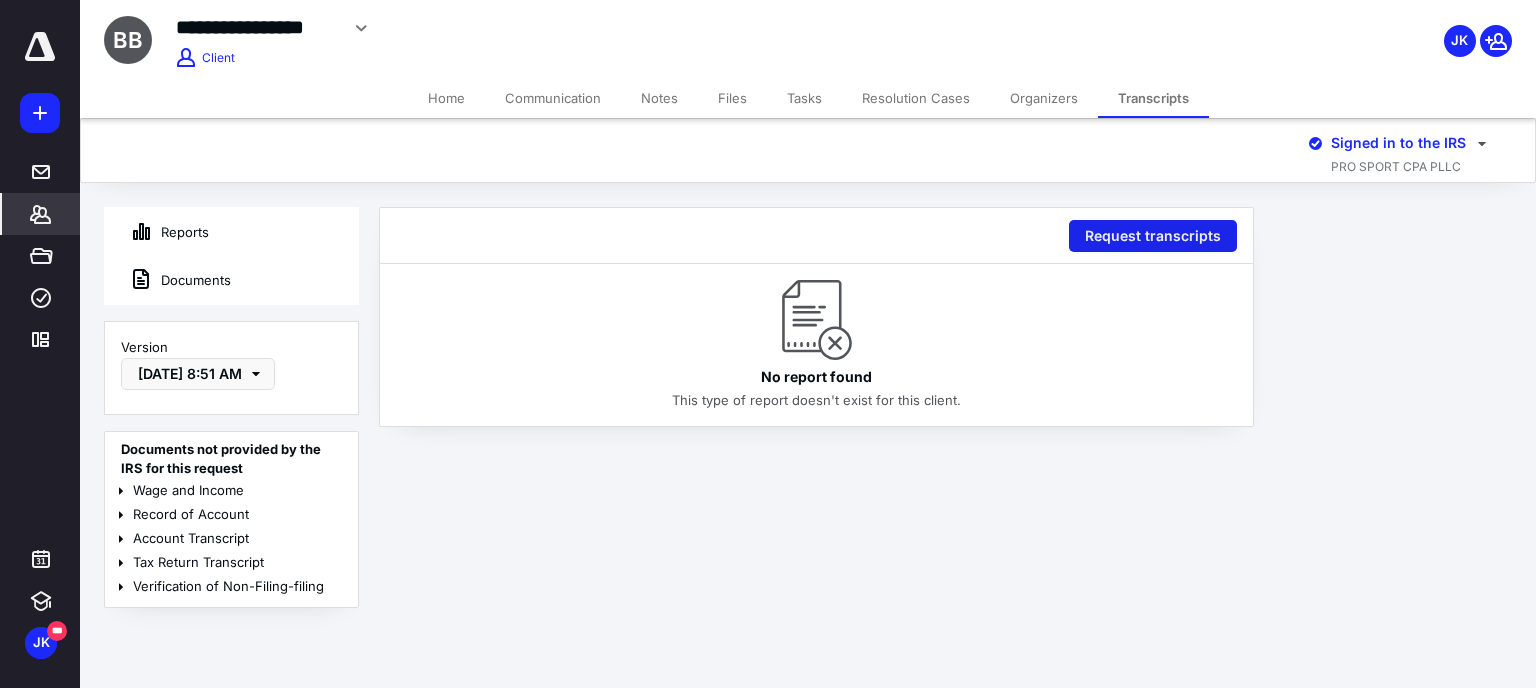 click on "Request transcripts" at bounding box center [1153, 236] 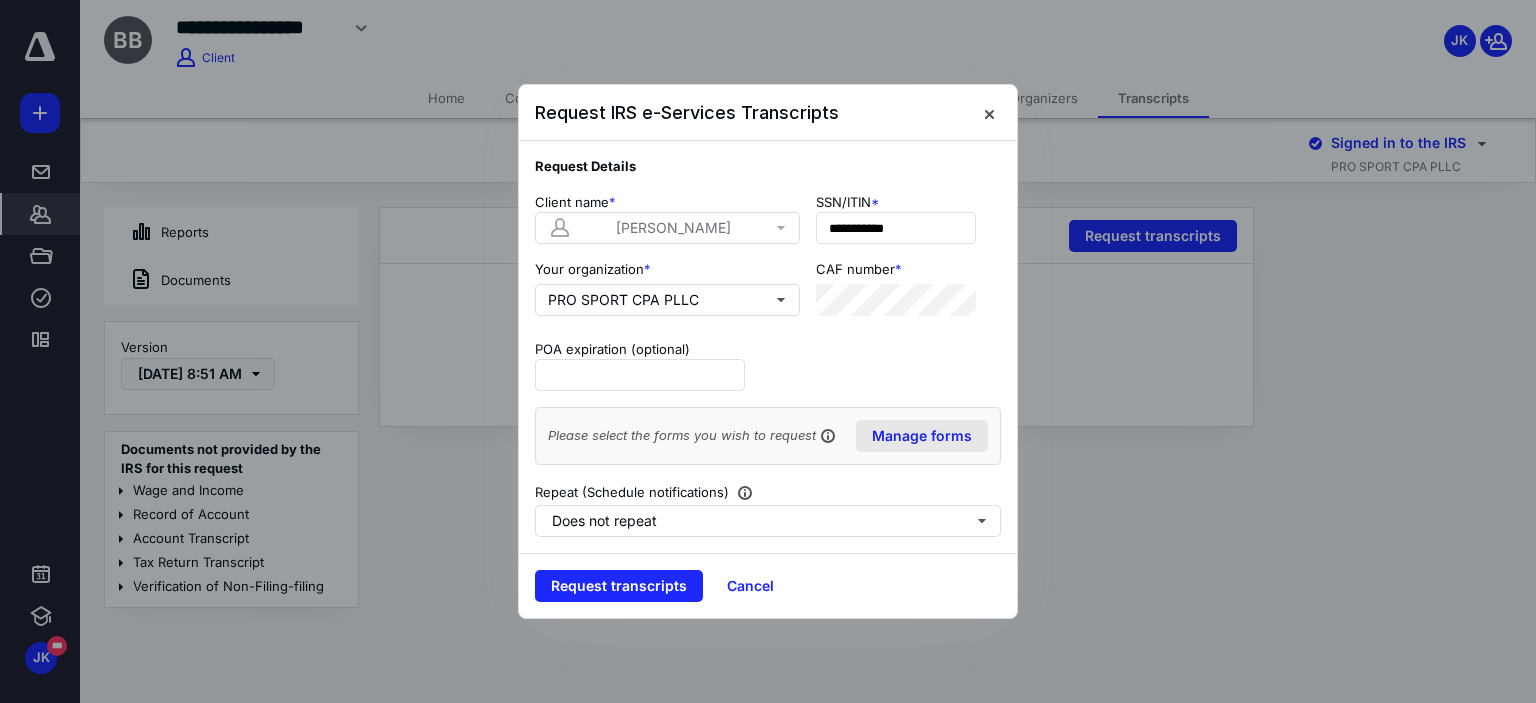 click on "Manage forms" at bounding box center [922, 436] 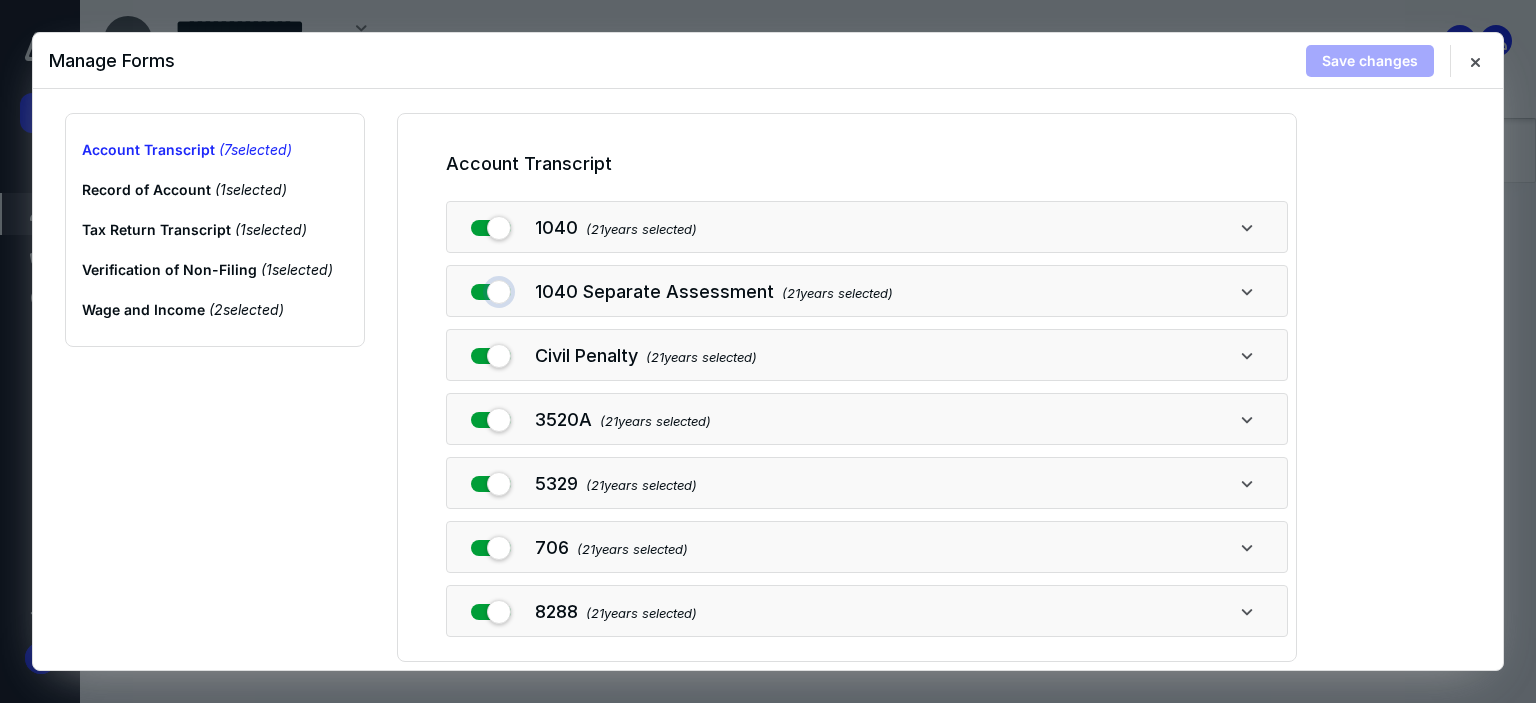 click at bounding box center [491, 288] 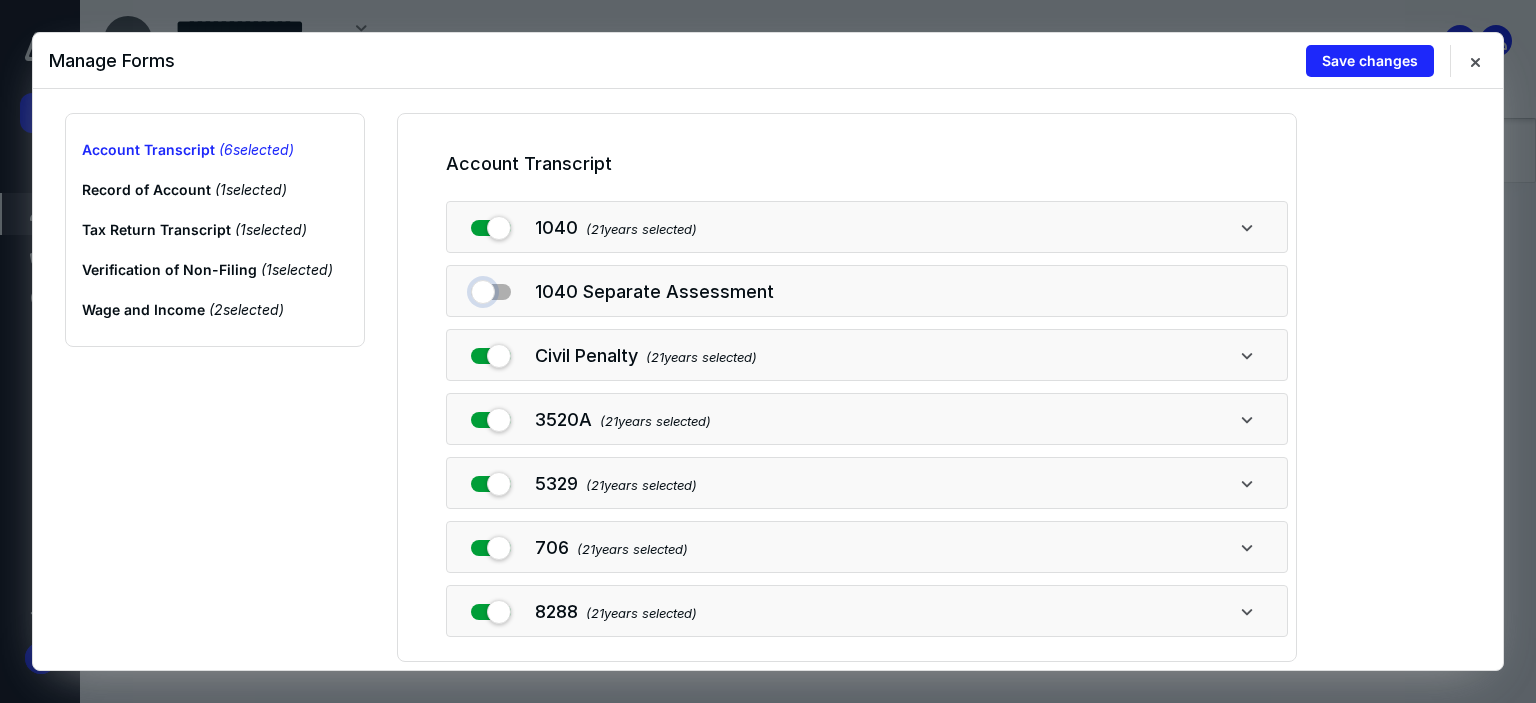 click at bounding box center [491, 288] 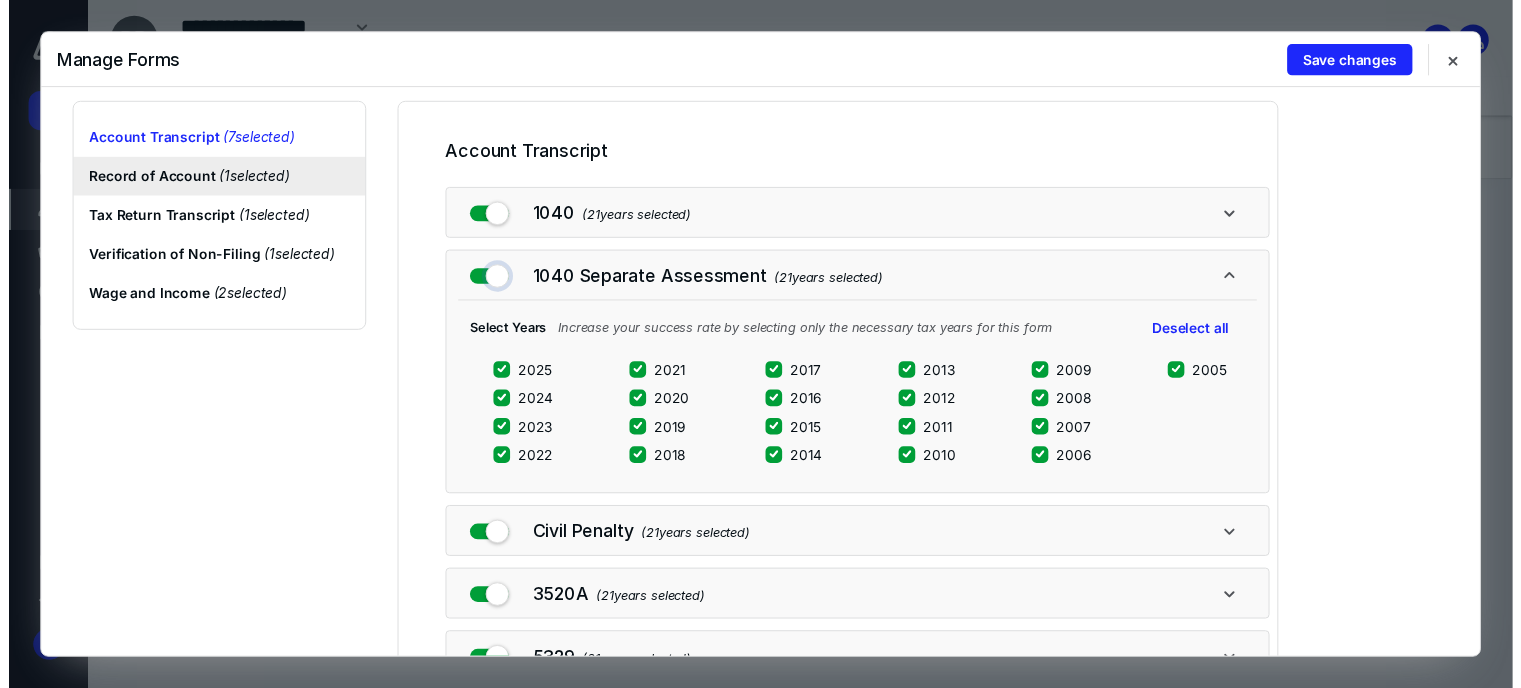 scroll, scrollTop: 0, scrollLeft: 0, axis: both 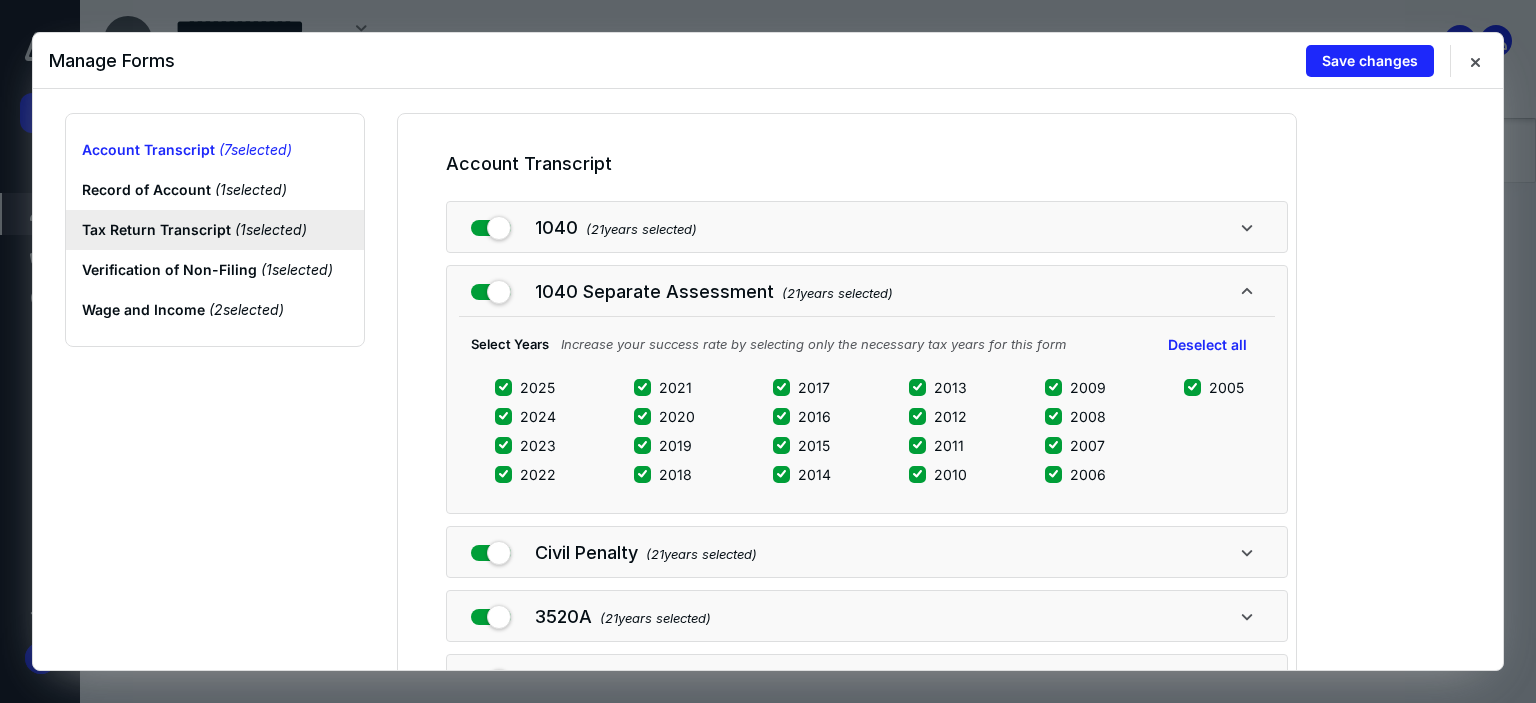click on "Tax Return Transcript   ( 1  selected)" at bounding box center [215, 230] 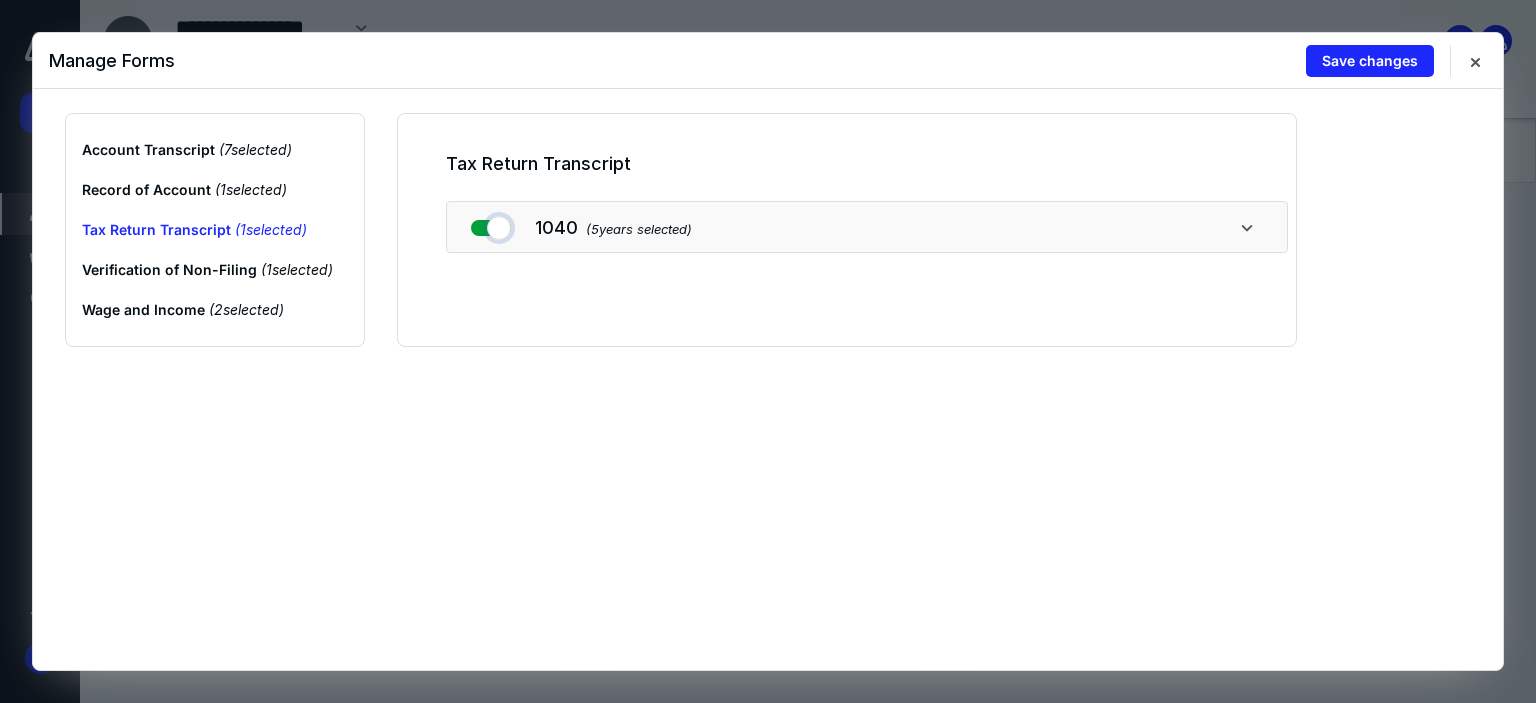 click at bounding box center [491, 224] 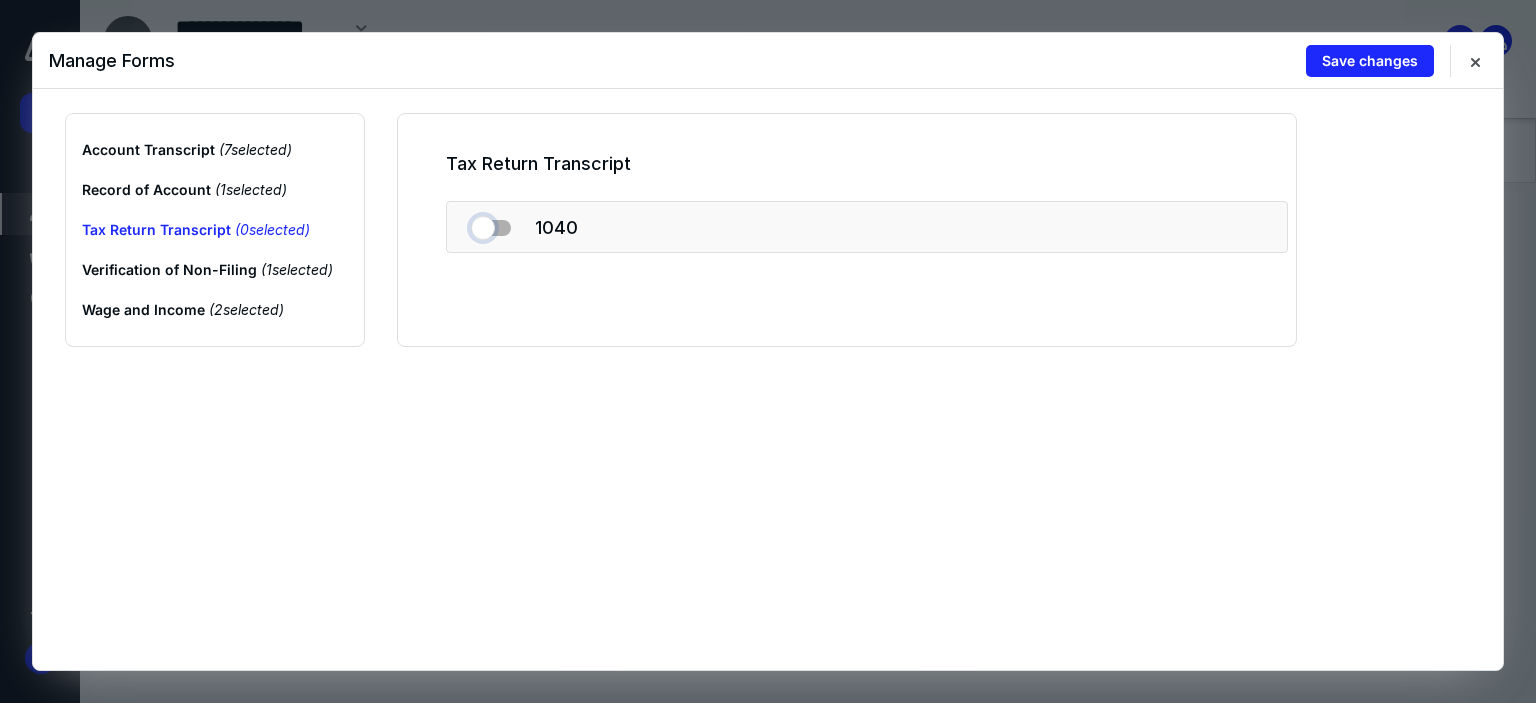 click at bounding box center [491, 224] 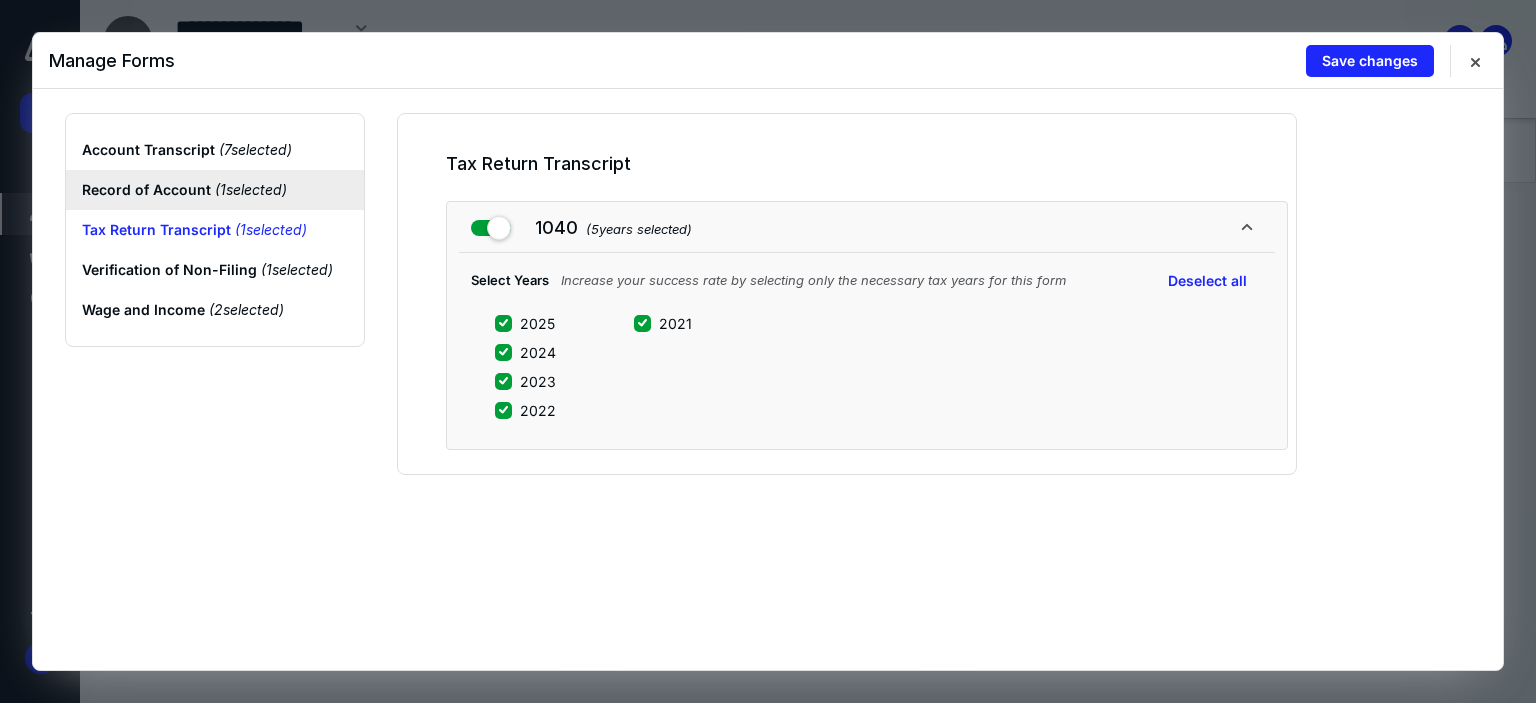 click on "Record of Account   ( 1  selected)" at bounding box center [215, 190] 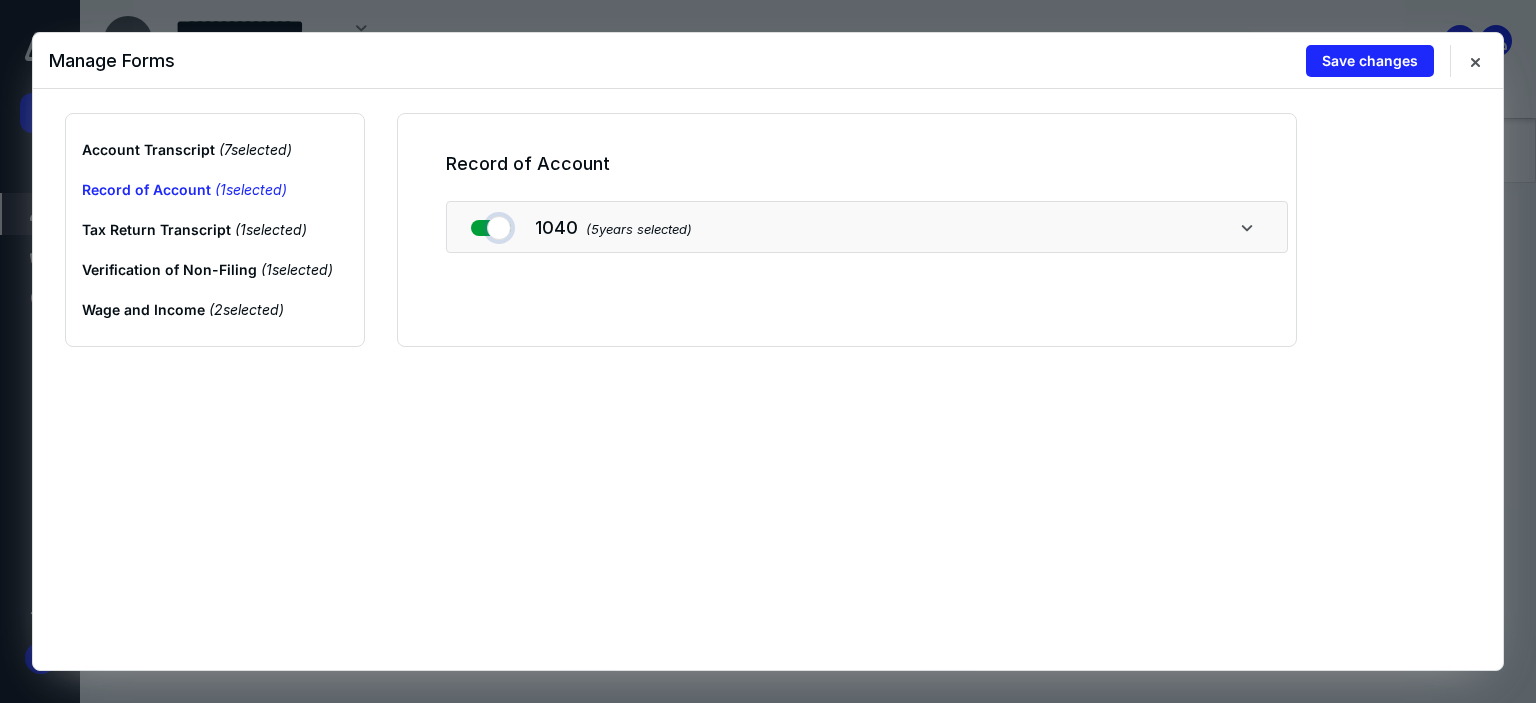 click at bounding box center [491, 224] 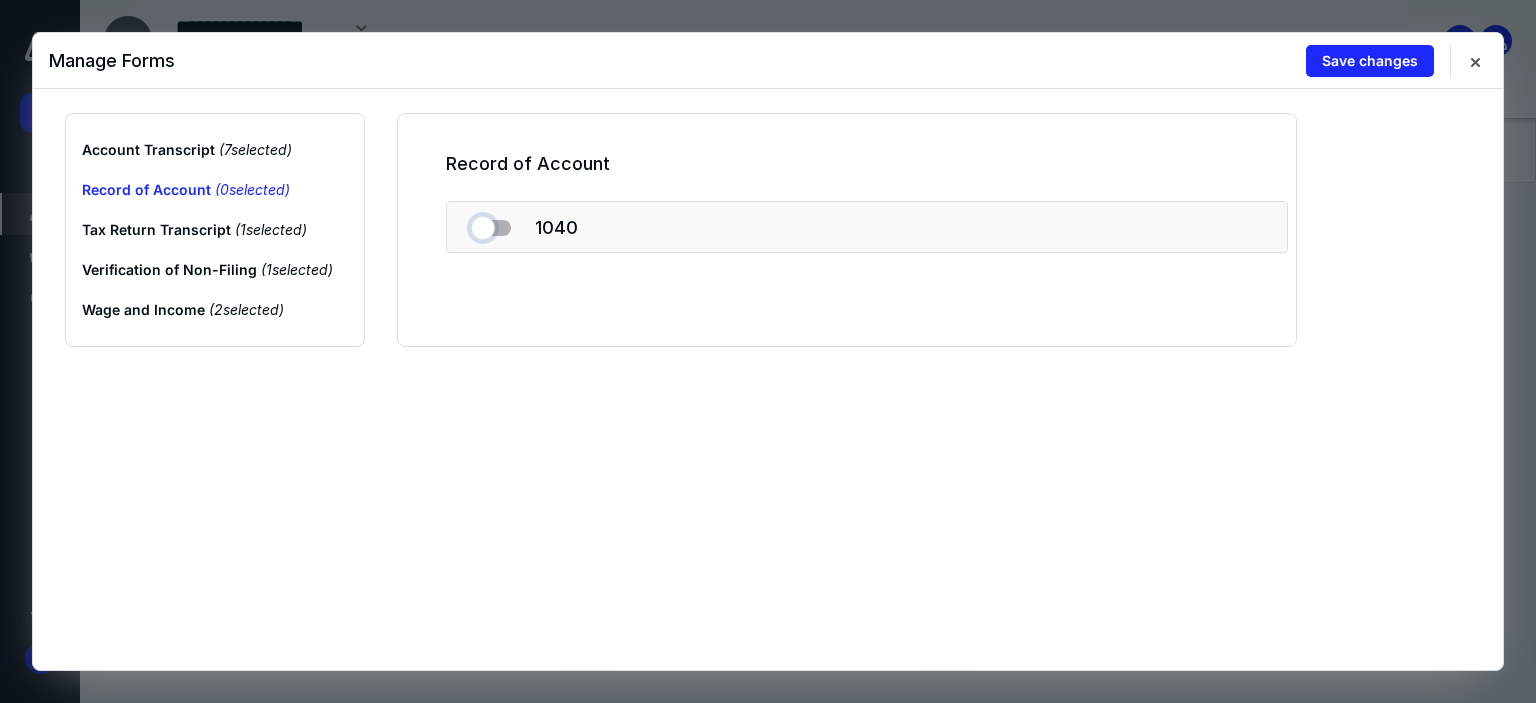 click at bounding box center [491, 224] 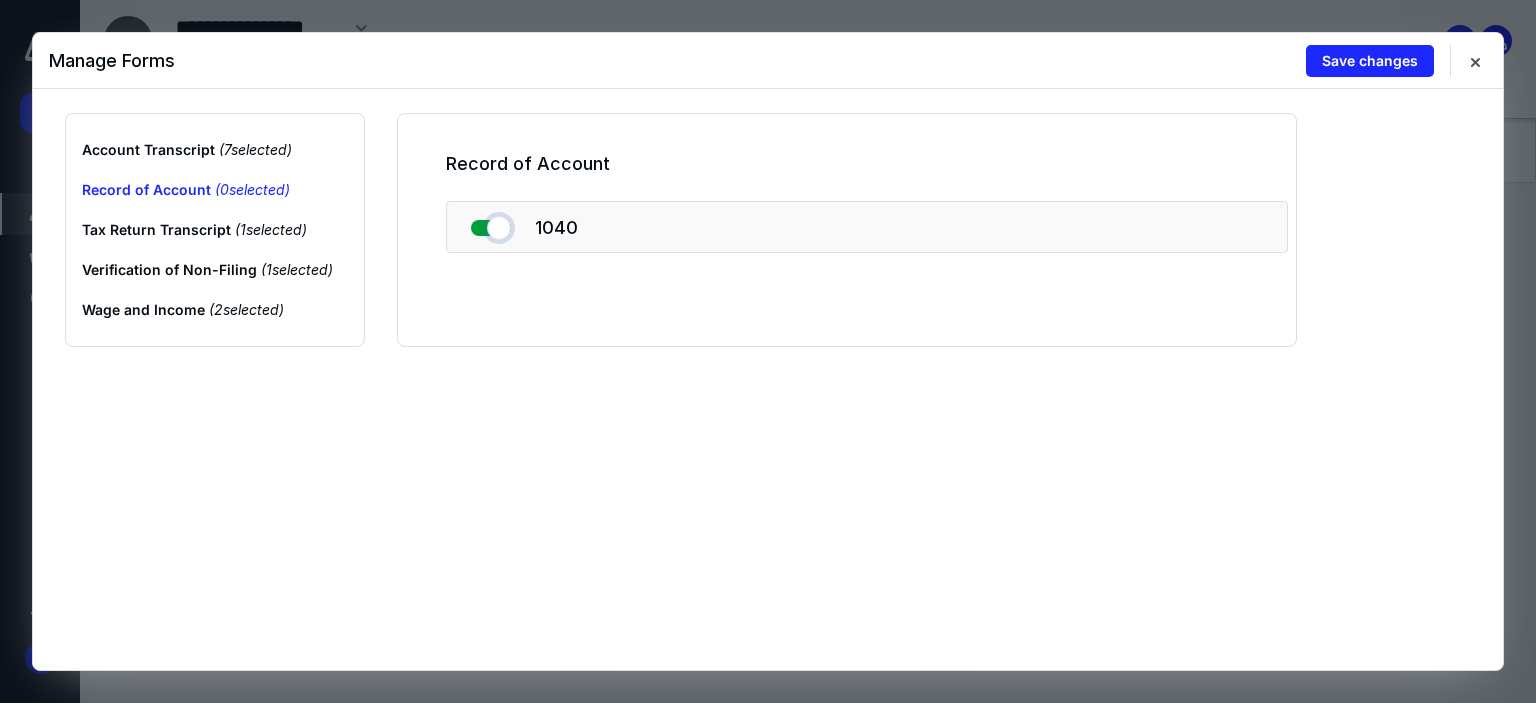 checkbox on "true" 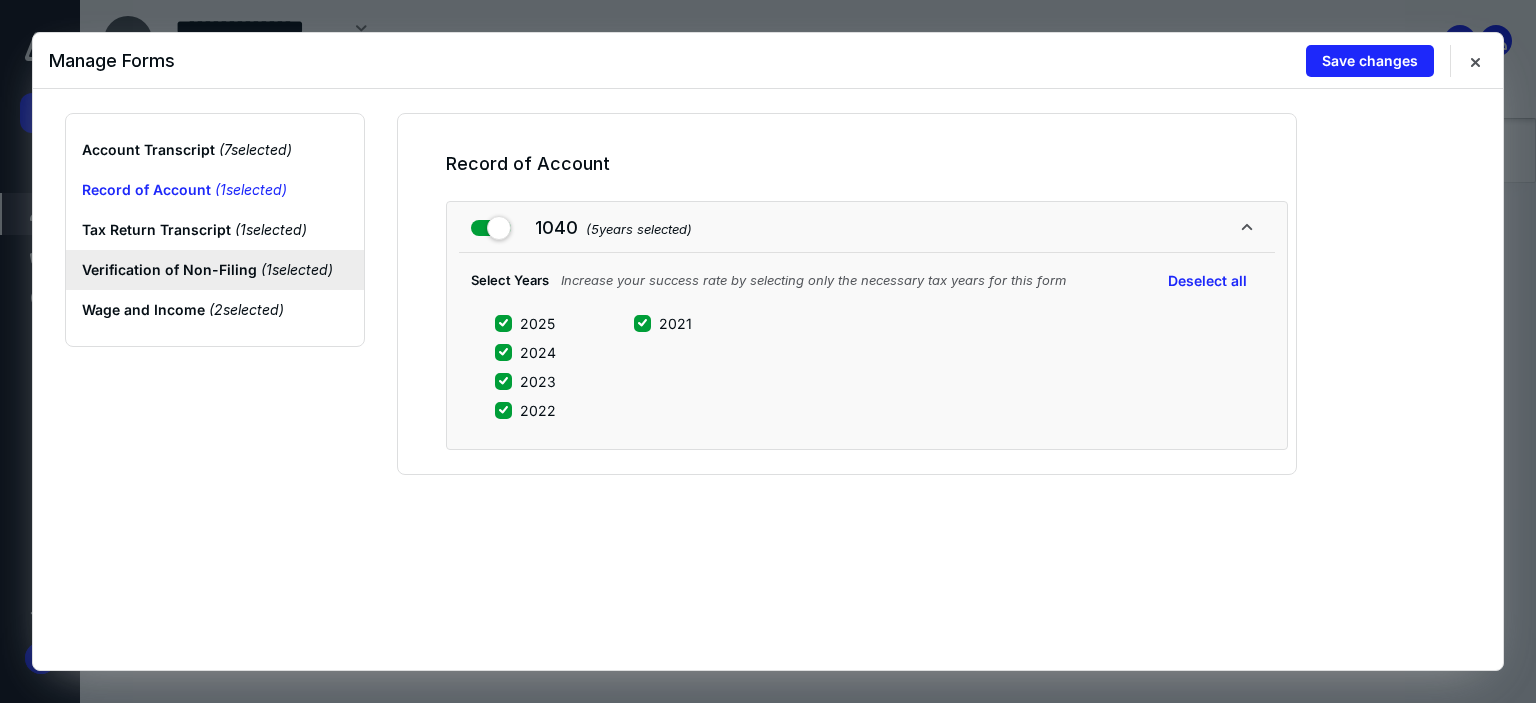 click on "Verification of Non-Filing   ( 1  selected)" at bounding box center [215, 270] 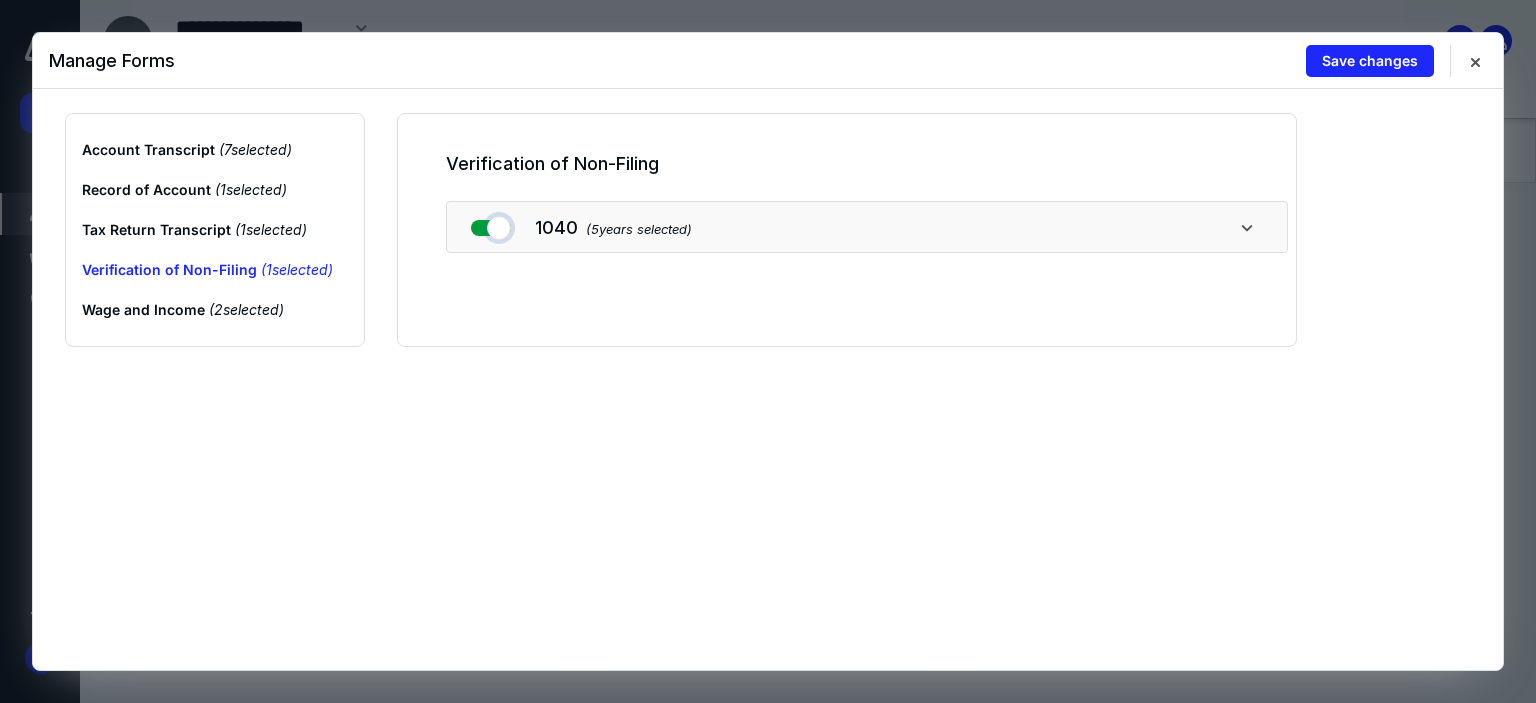 click at bounding box center (491, 224) 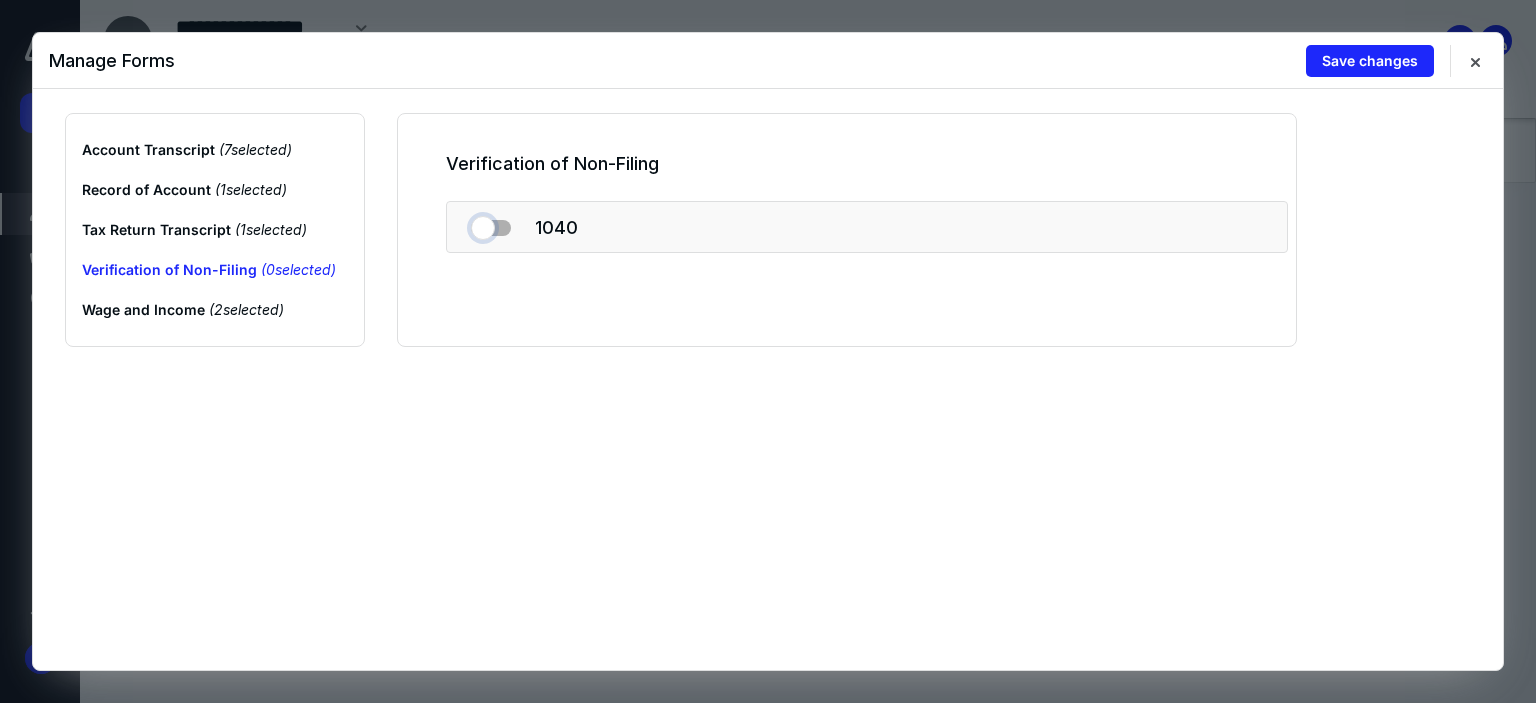 drag, startPoint x: 499, startPoint y: 224, endPoint x: 427, endPoint y: 226, distance: 72.02777 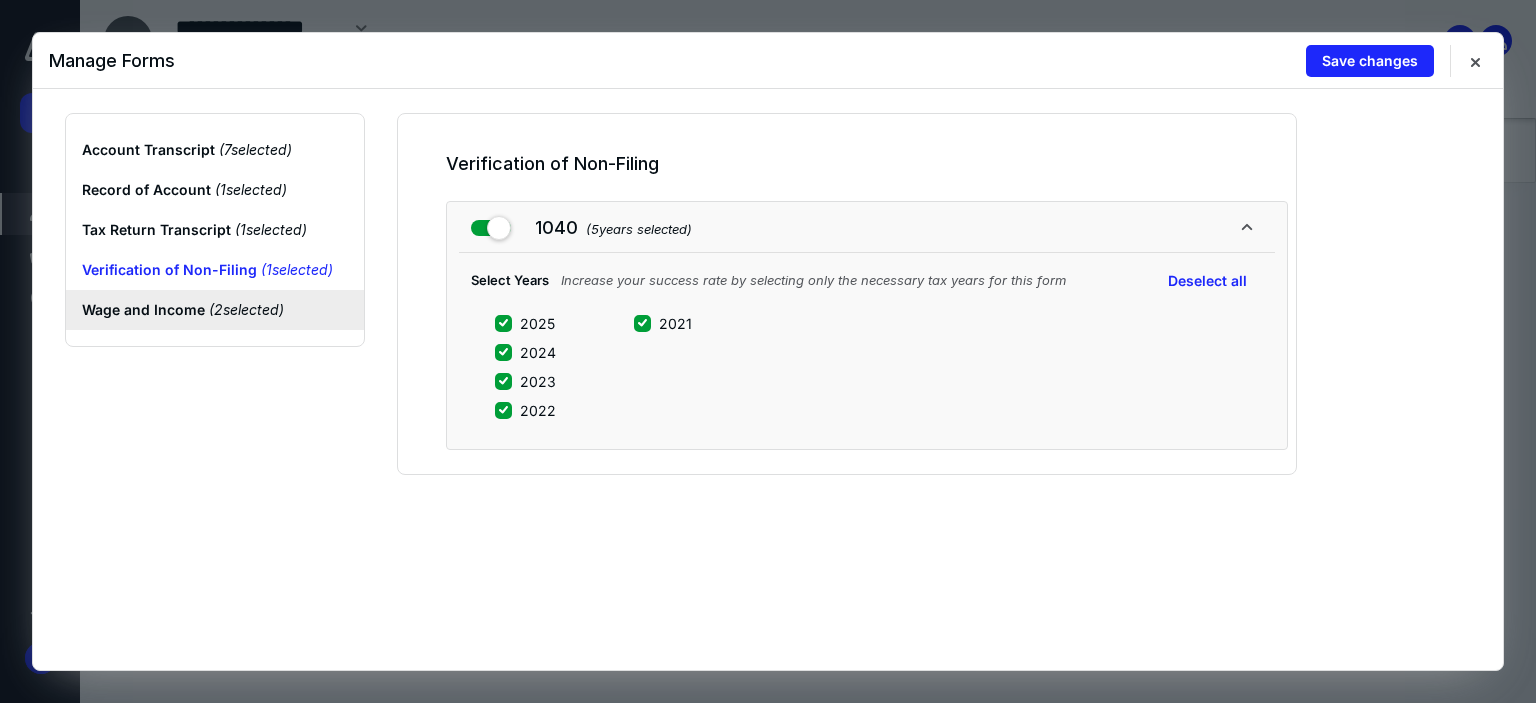 click on "Wage and Income   ( 2  selected)" at bounding box center (215, 310) 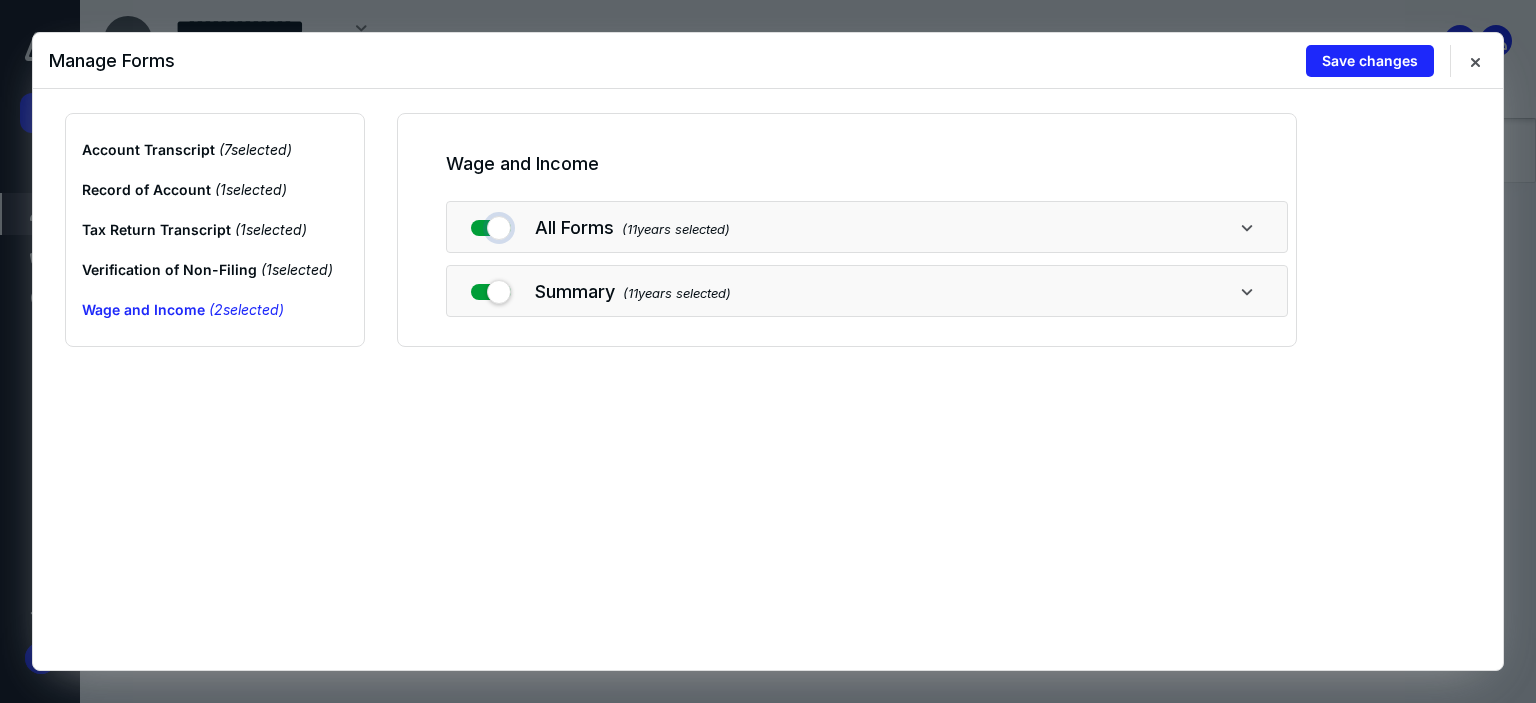 click at bounding box center [491, 224] 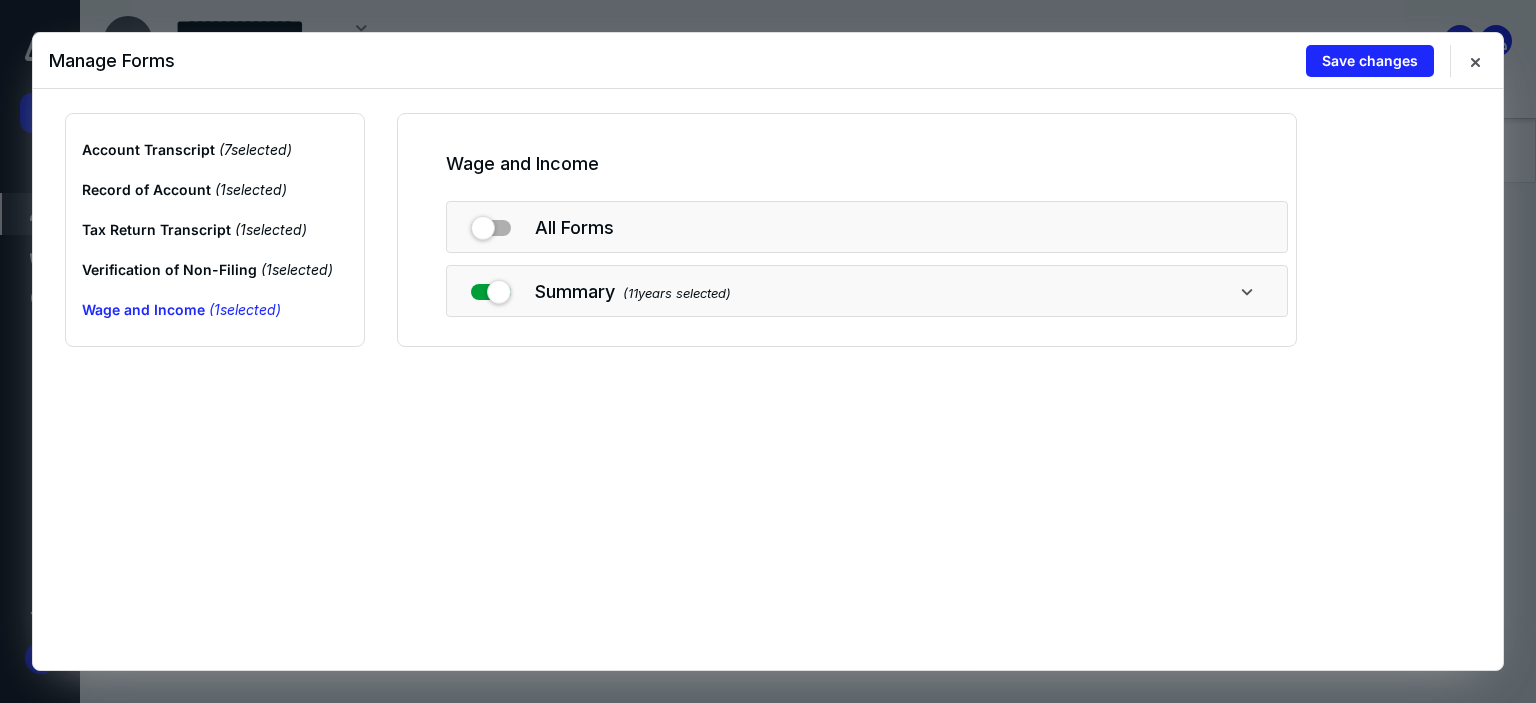drag, startPoint x: 499, startPoint y: 263, endPoint x: 492, endPoint y: 284, distance: 22.135944 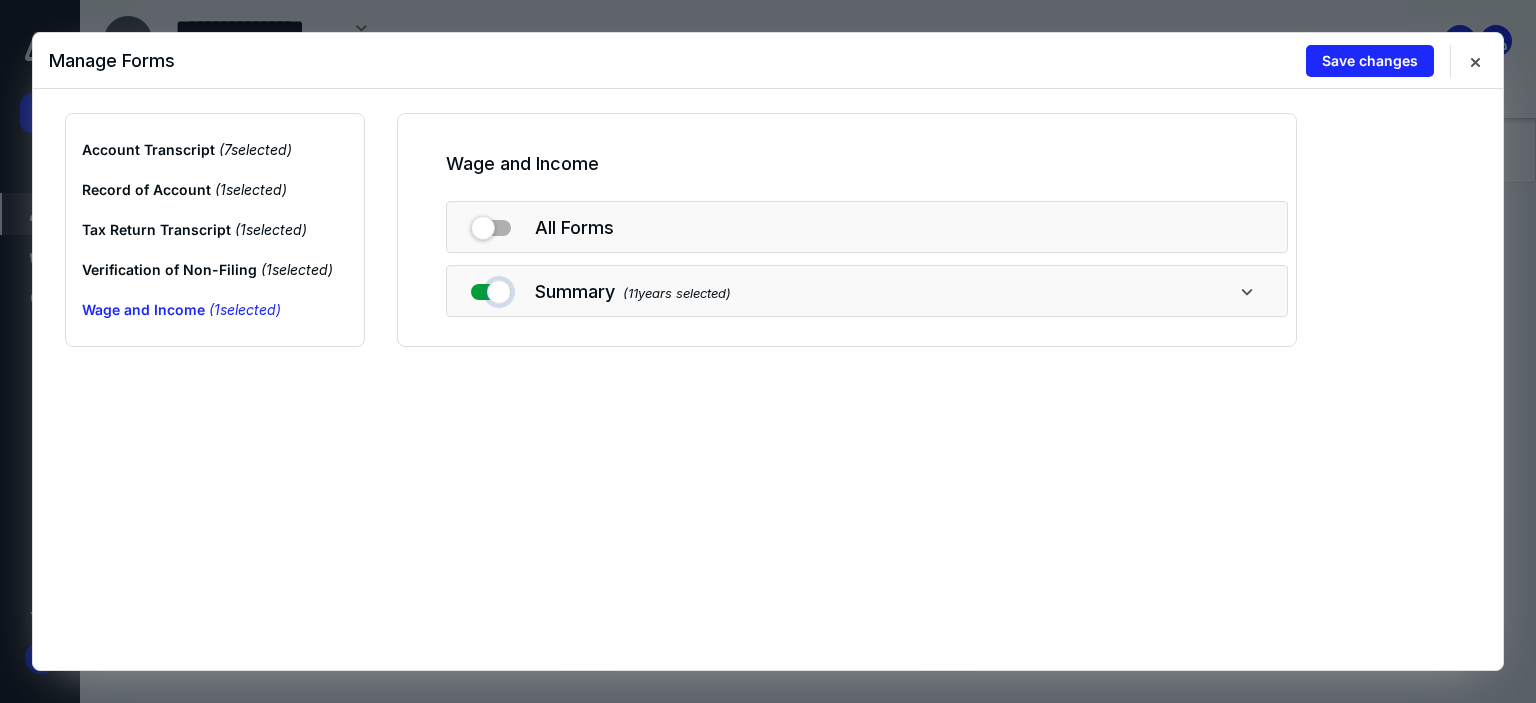 click at bounding box center (491, 288) 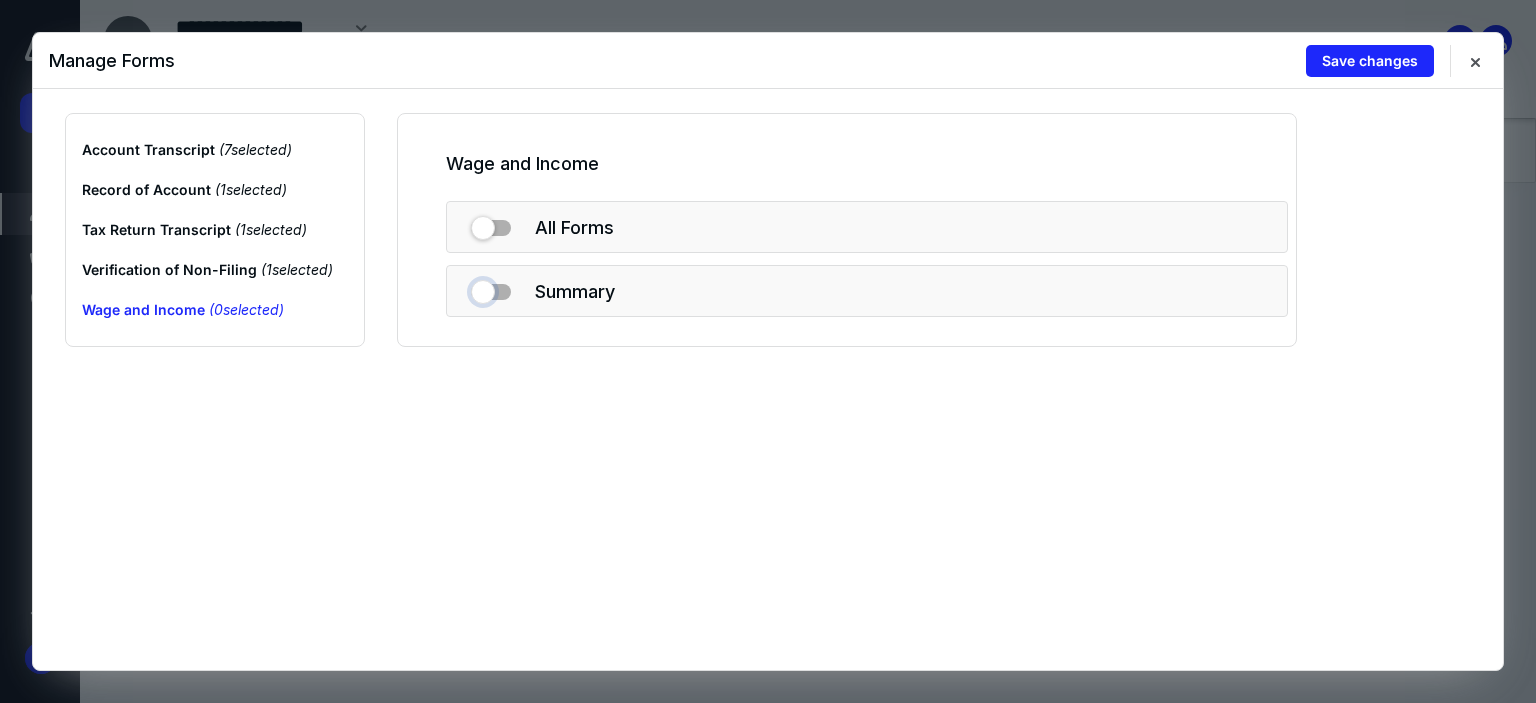 click at bounding box center (491, 288) 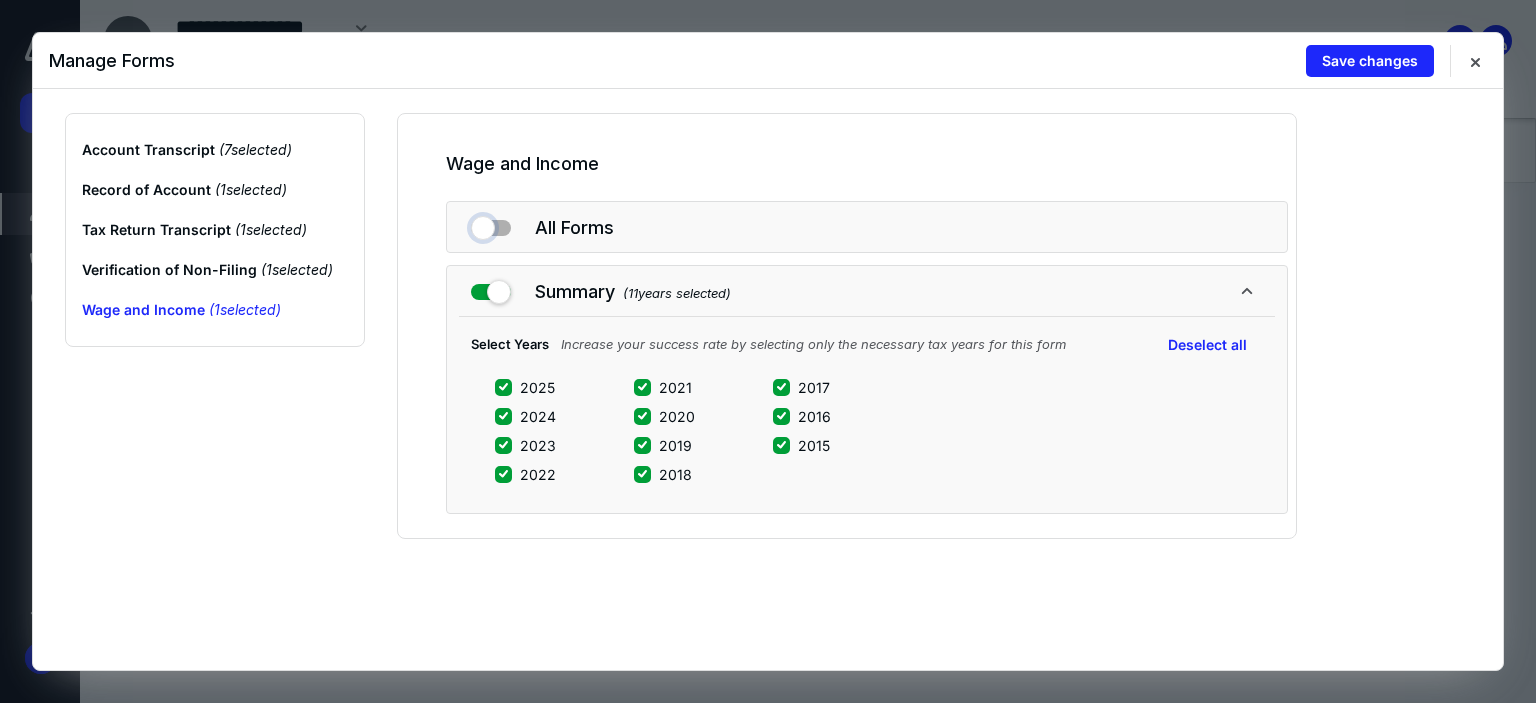 click at bounding box center (491, 224) 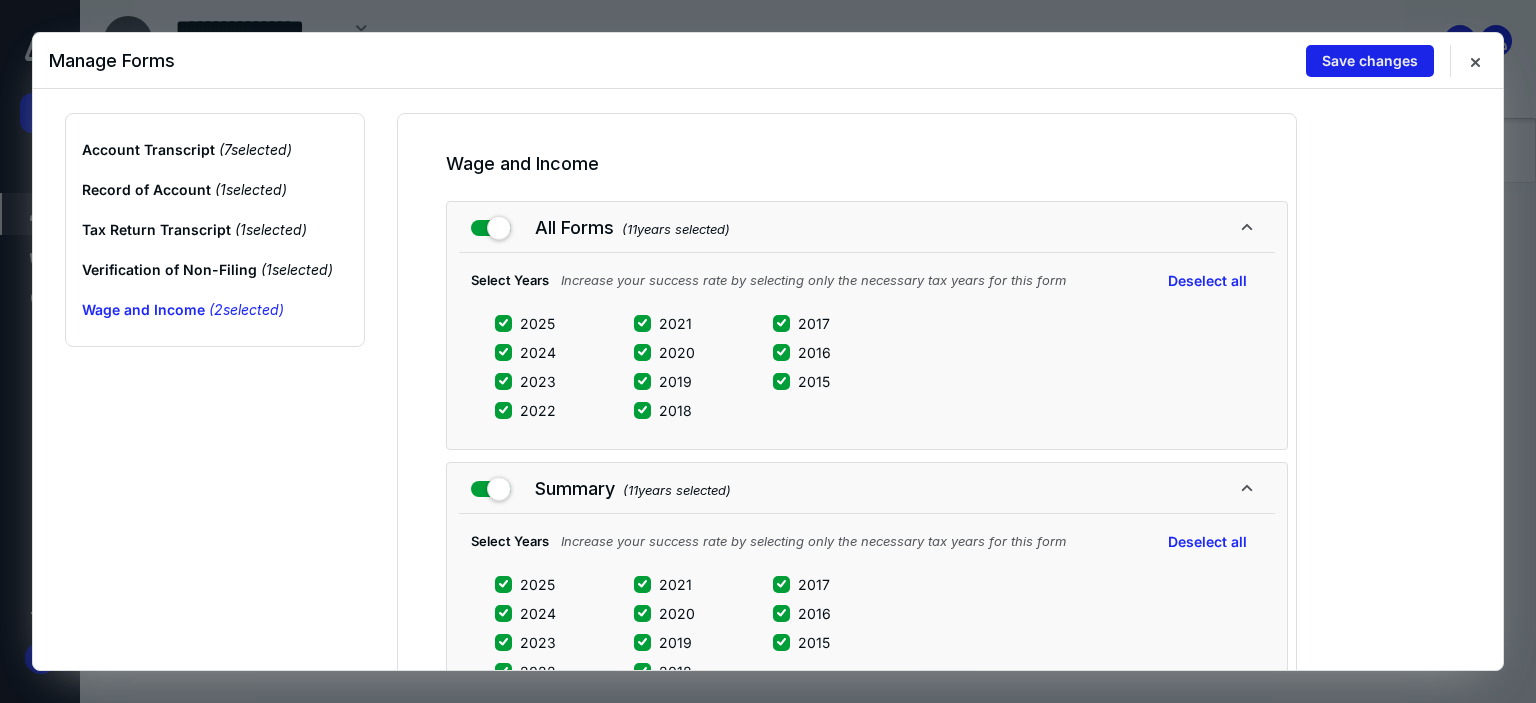 drag, startPoint x: 1371, startPoint y: 36, endPoint x: 1362, endPoint y: 48, distance: 15 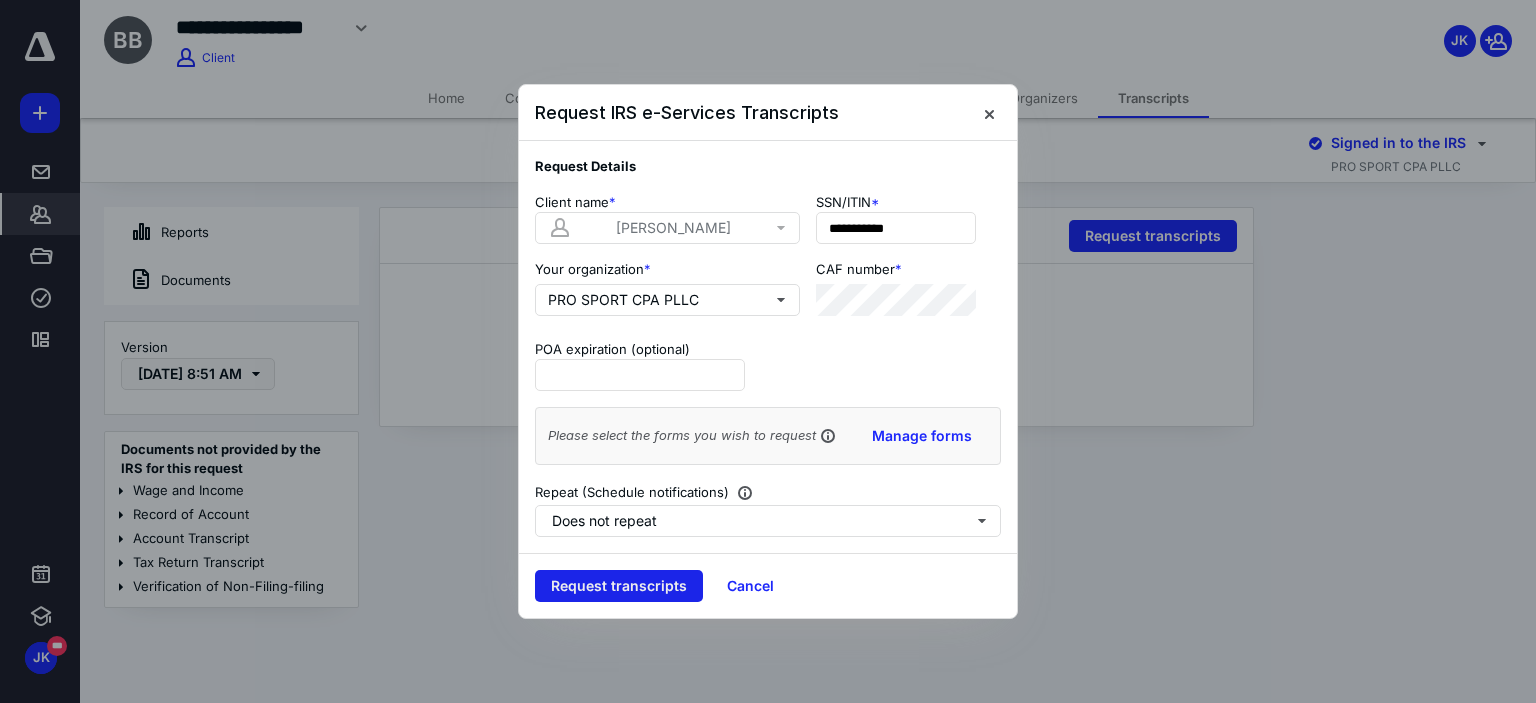 click on "Request transcripts" at bounding box center (619, 586) 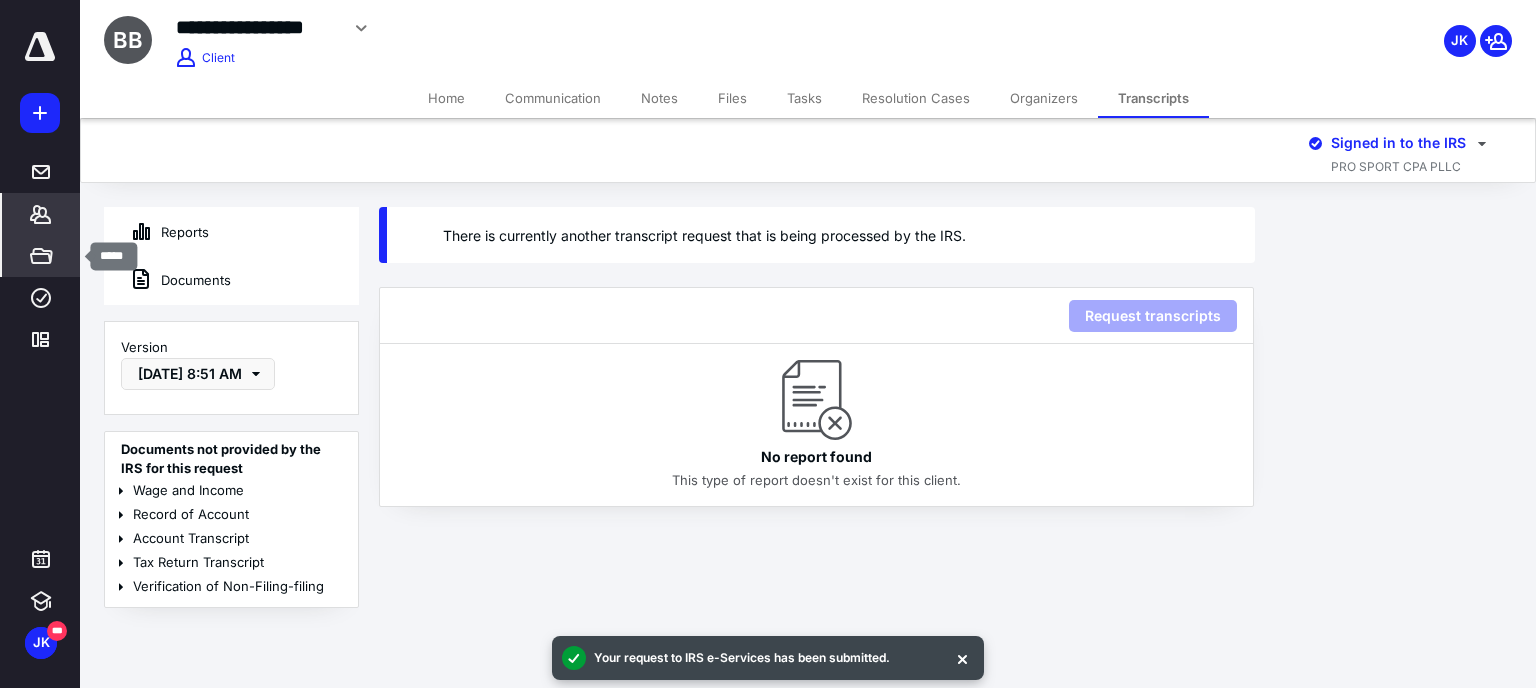 click 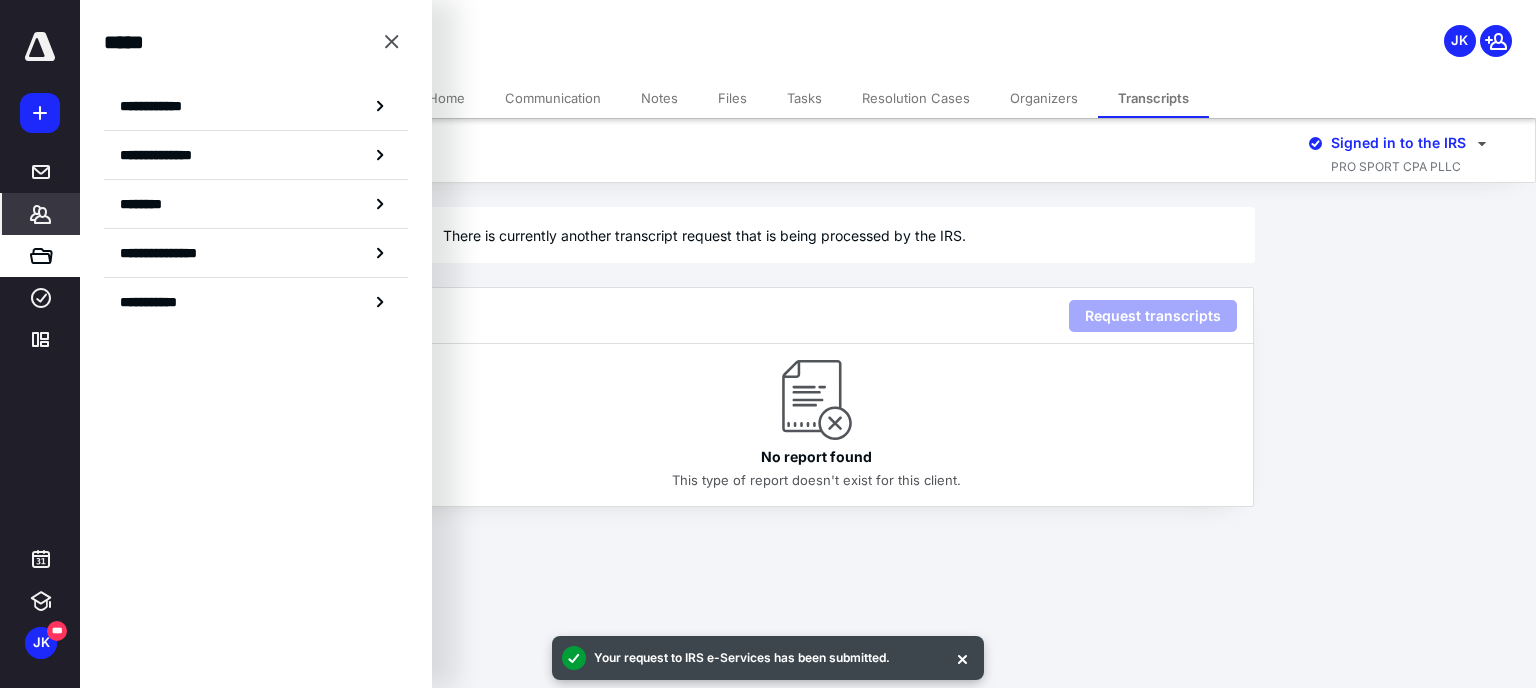 click on "**********" at bounding box center (158, 302) 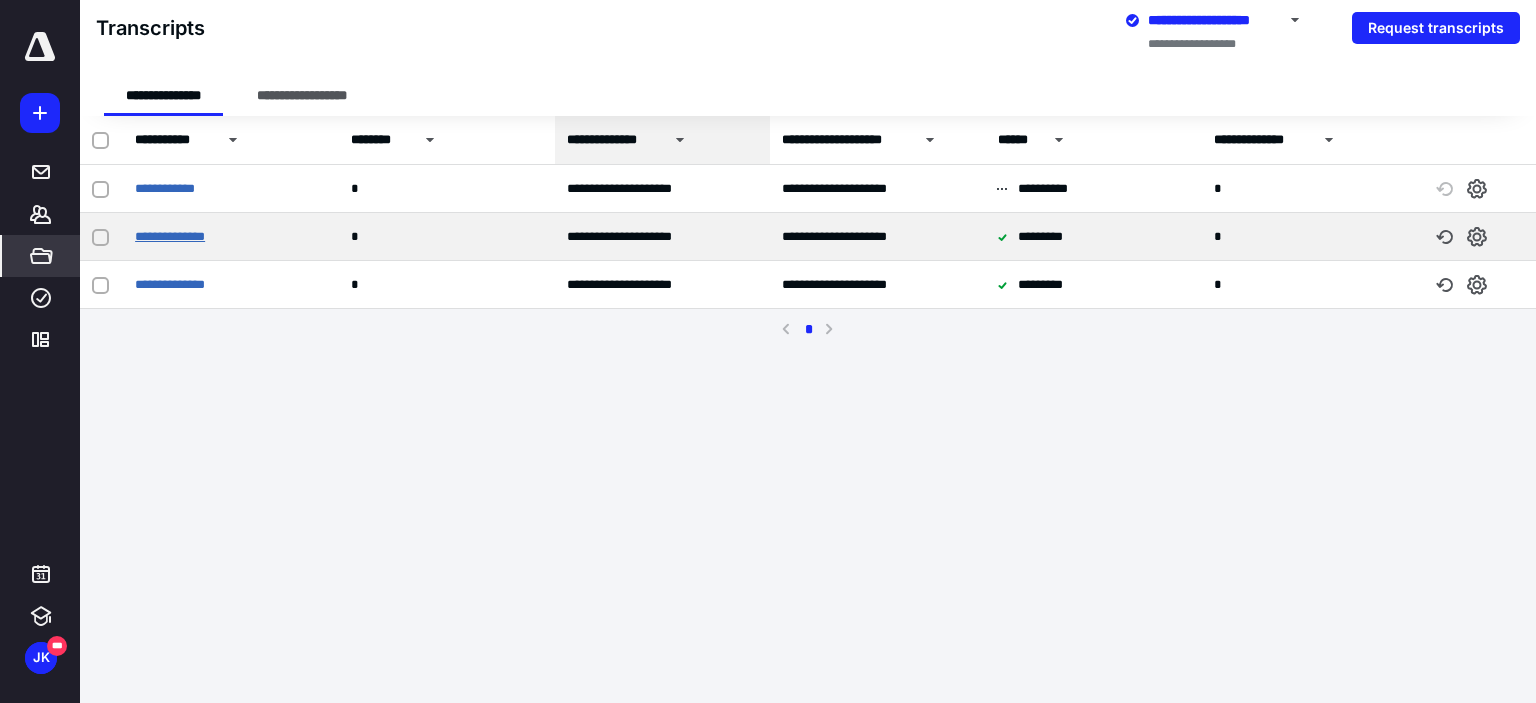 click on "**********" at bounding box center [170, 236] 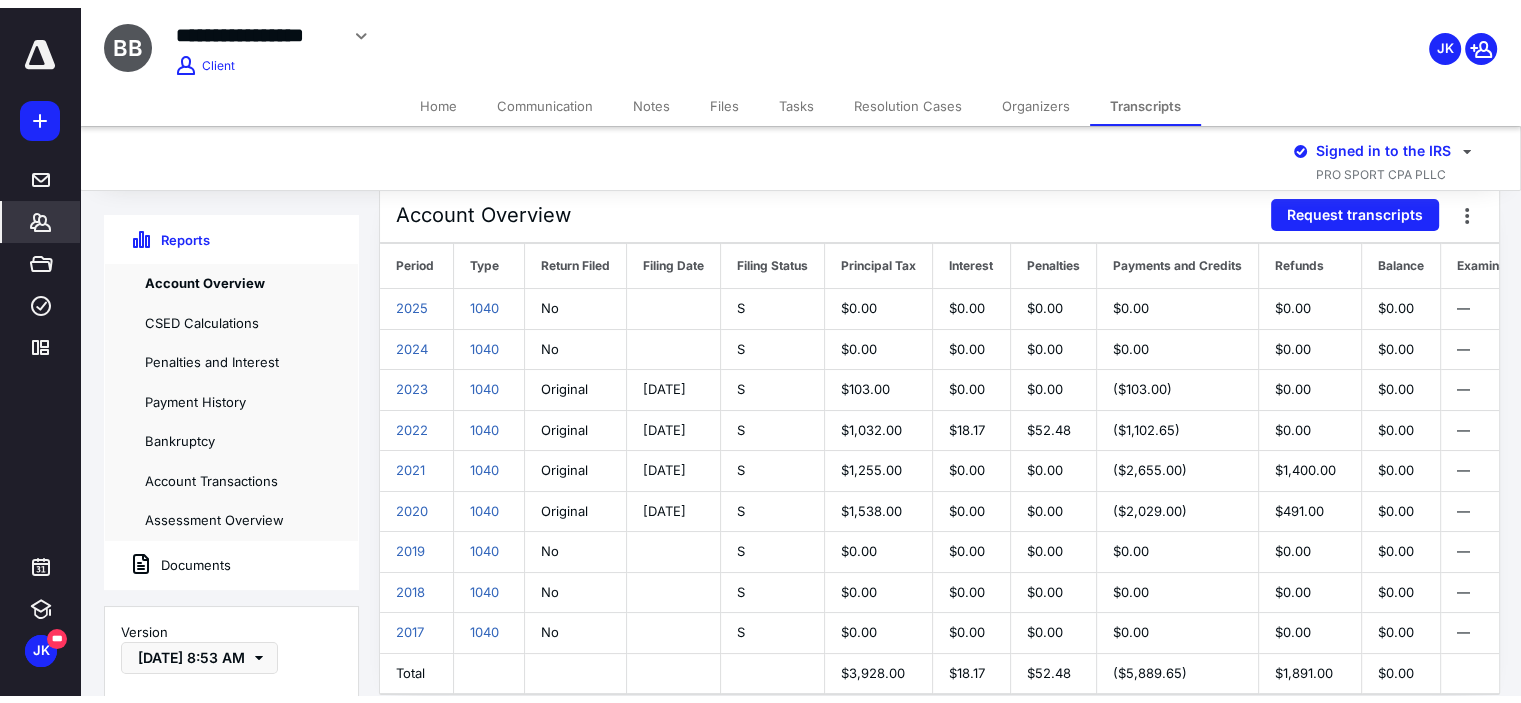 scroll, scrollTop: 0, scrollLeft: 0, axis: both 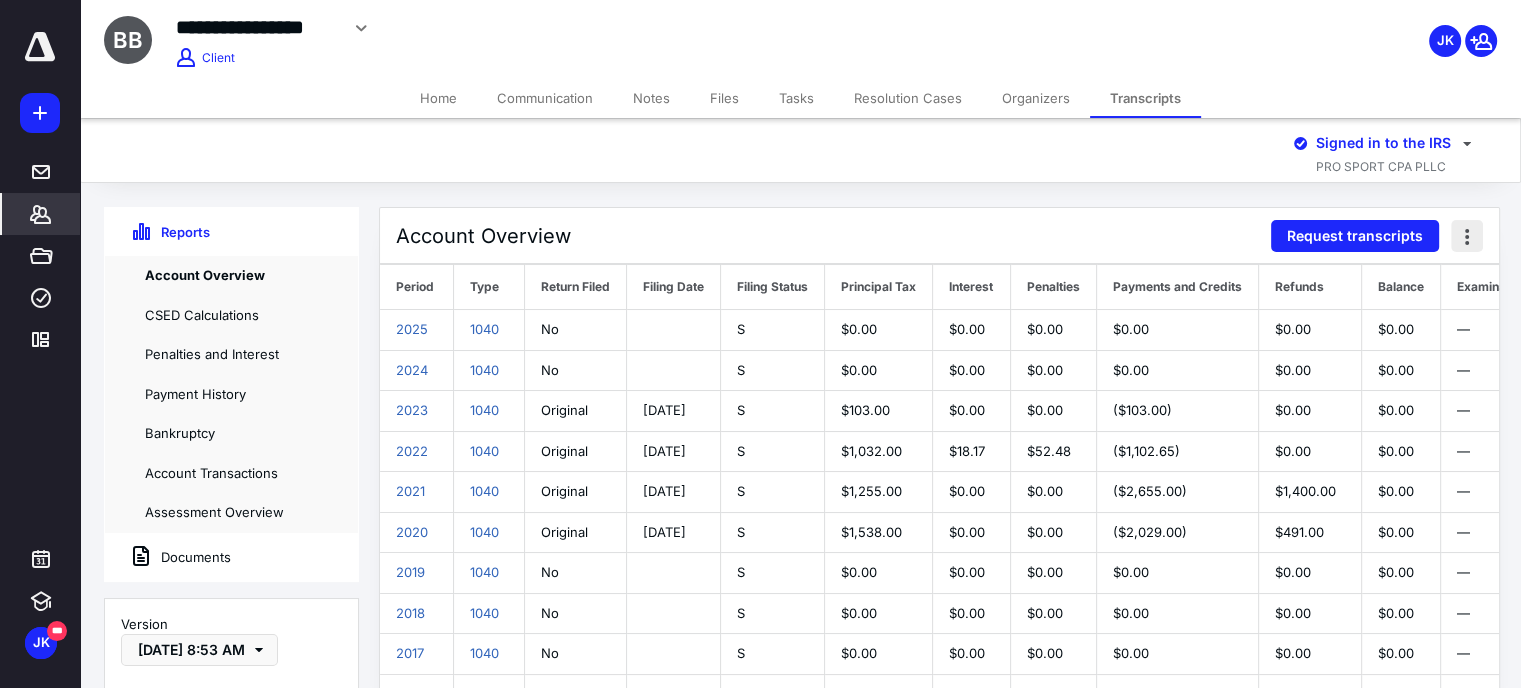 click at bounding box center [1467, 236] 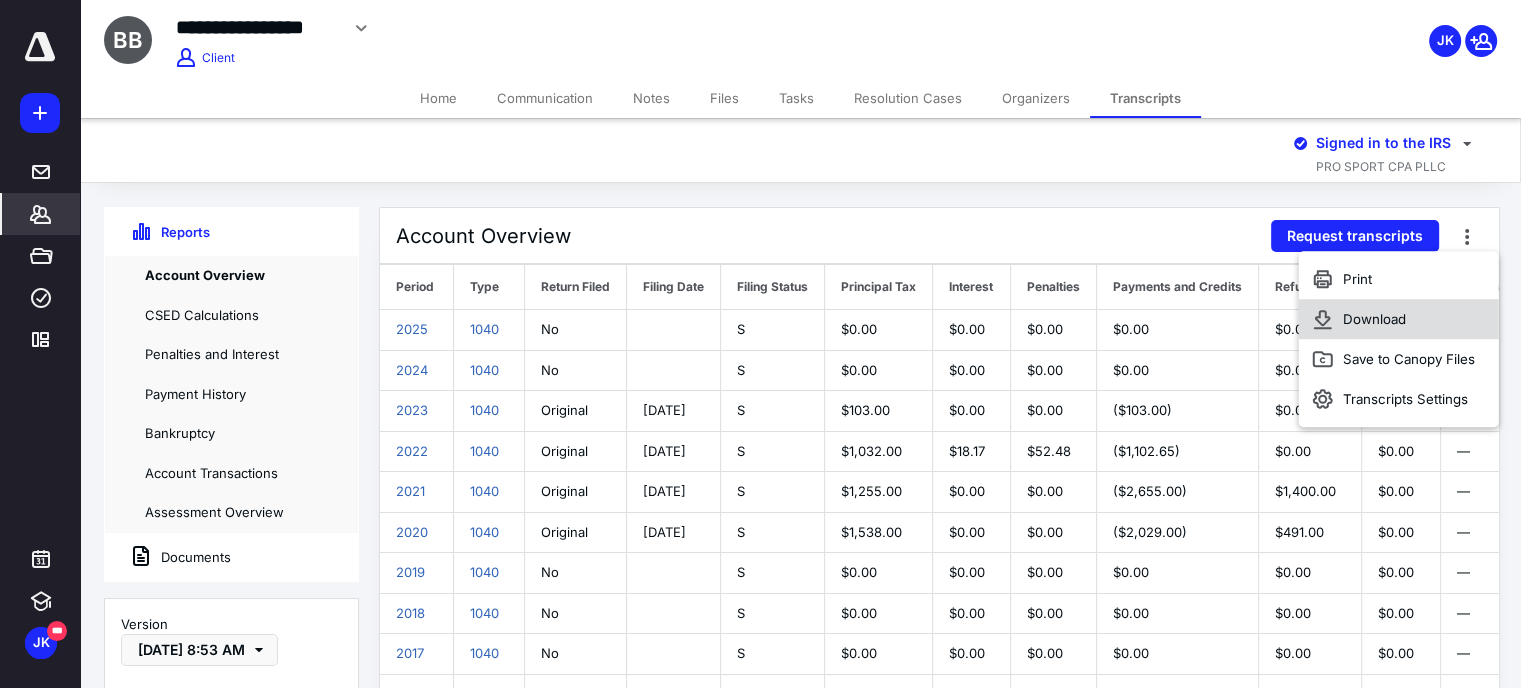 click on "Download" at bounding box center [1398, 319] 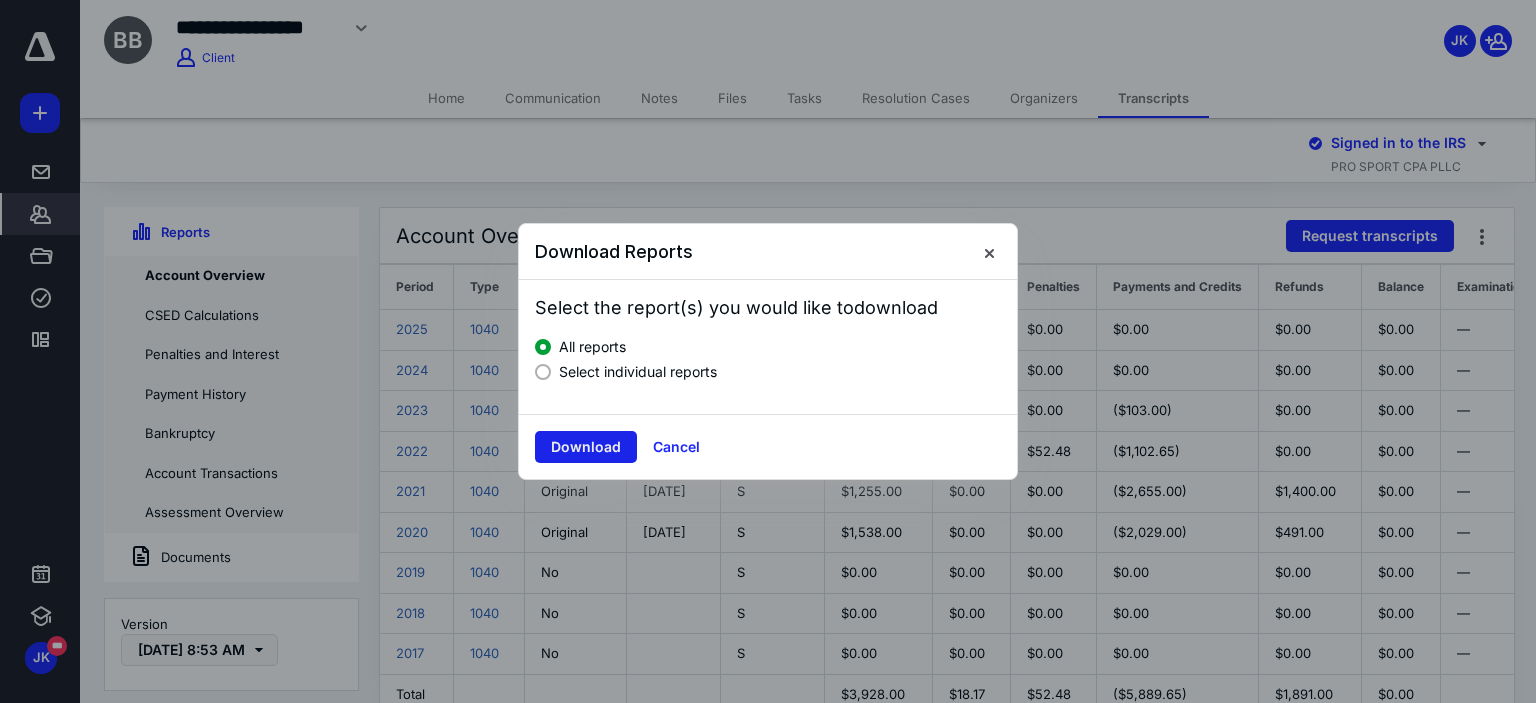 click on "Download" at bounding box center [586, 447] 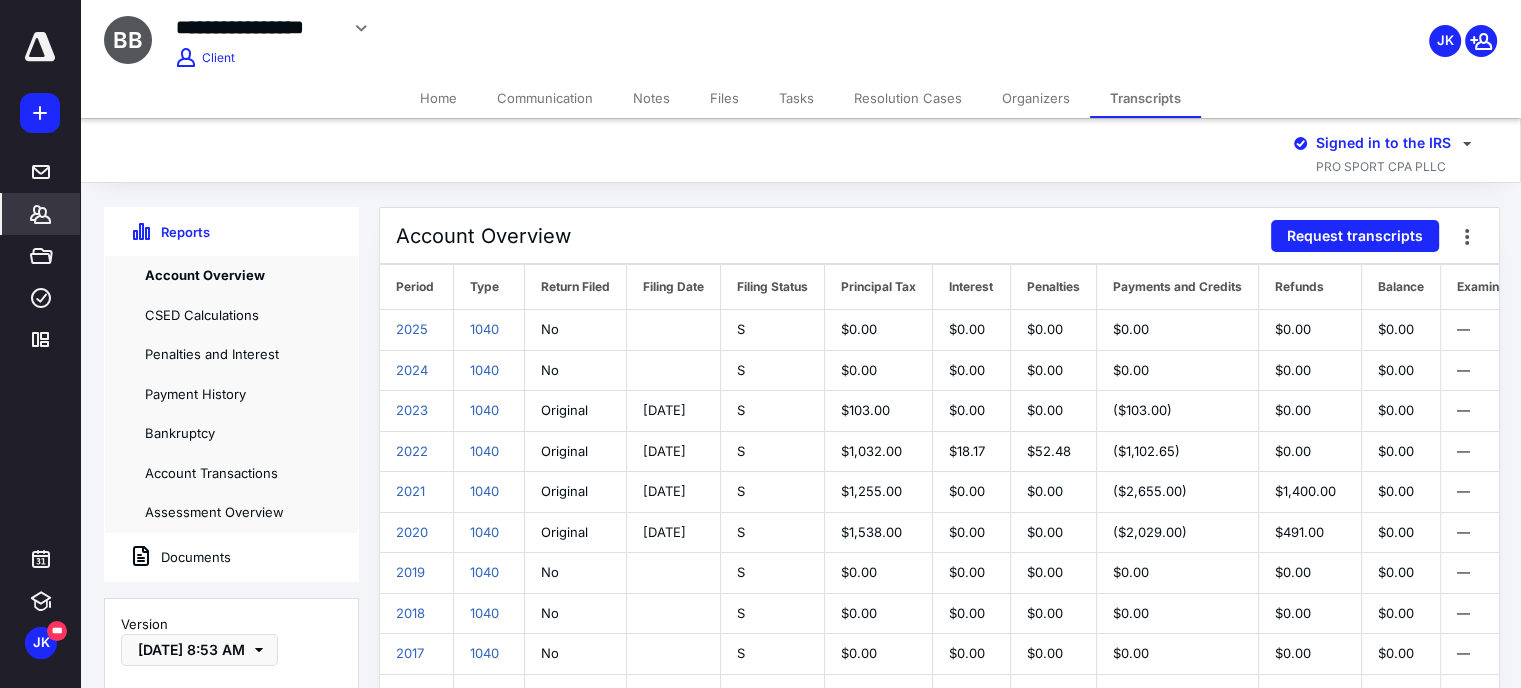 click on "Documents" at bounding box center (231, 557) 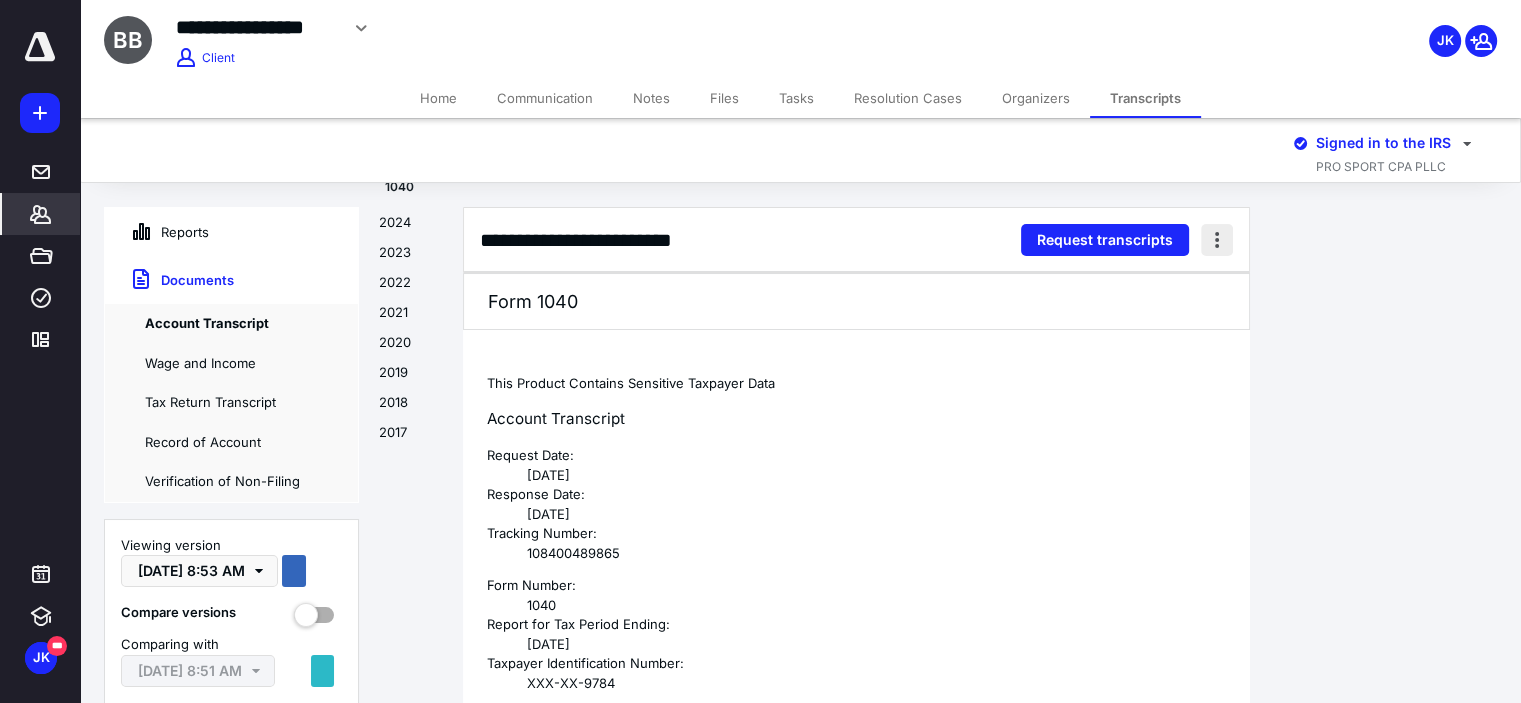 click at bounding box center (1217, 240) 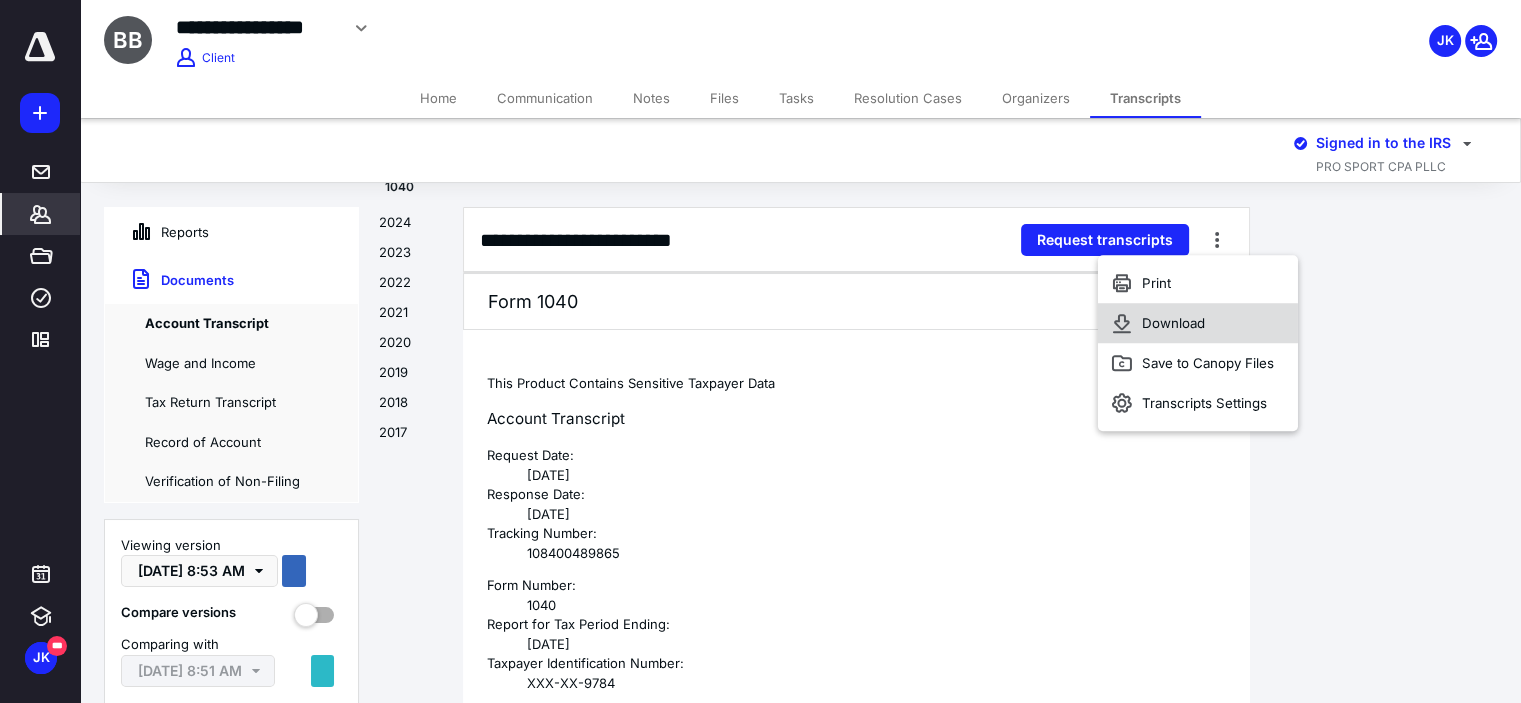 click on "Download" at bounding box center (1198, 323) 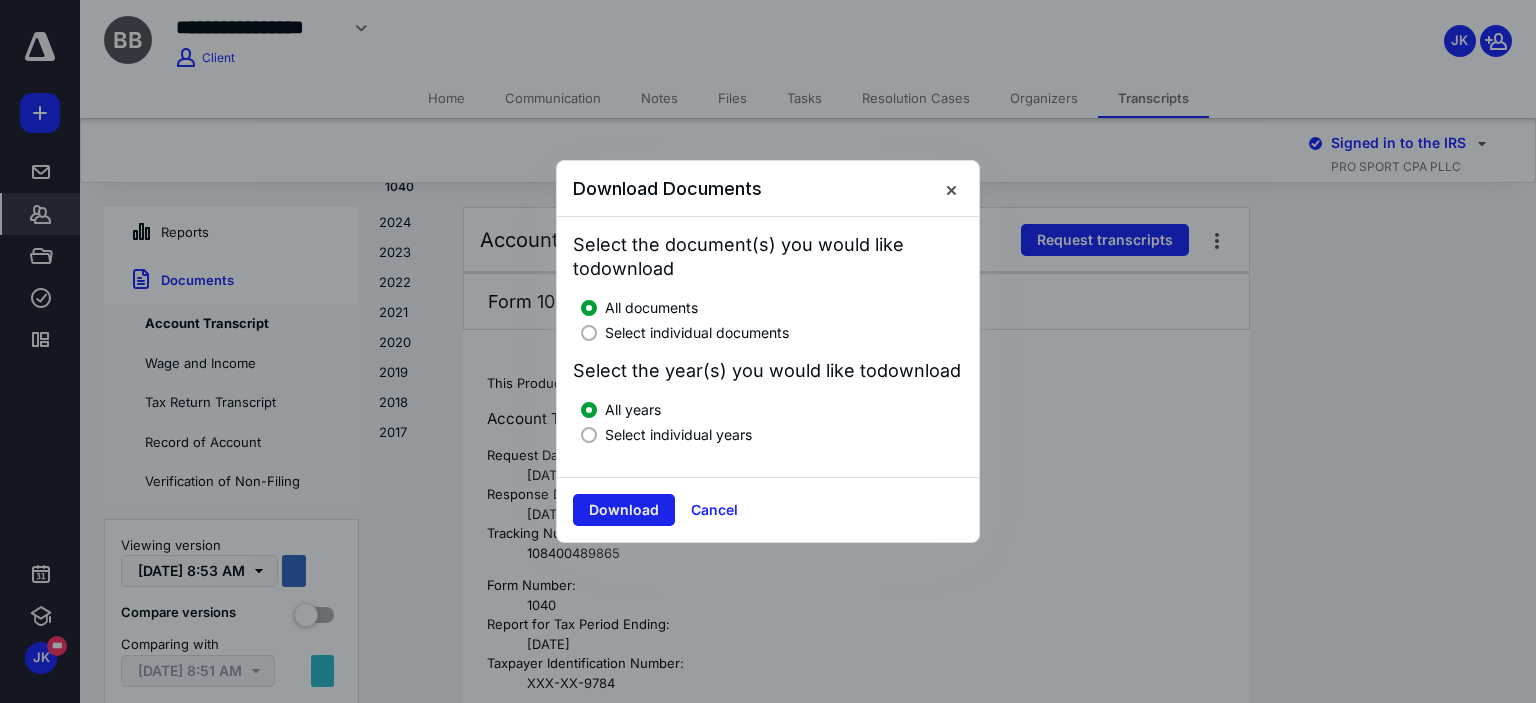 click on "Download" at bounding box center (624, 510) 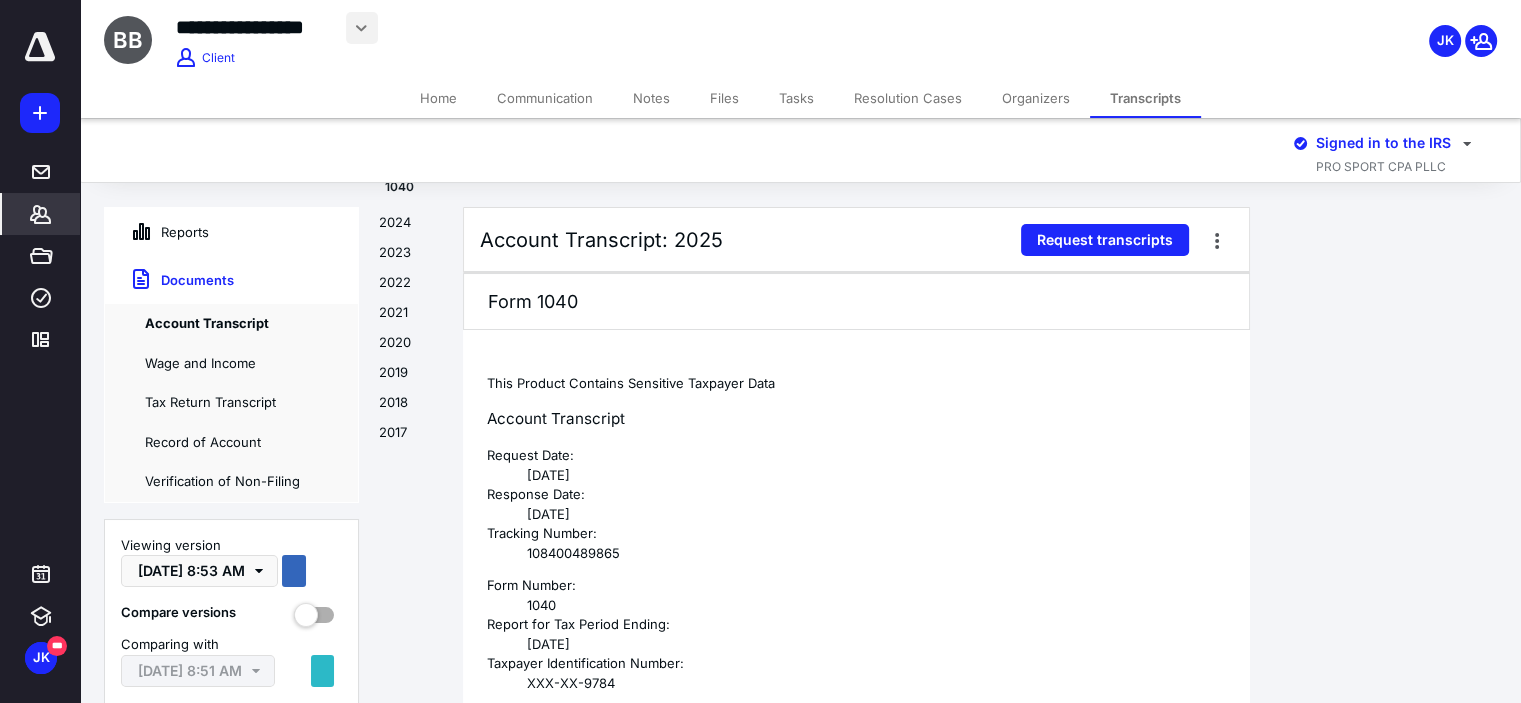 click at bounding box center [362, 28] 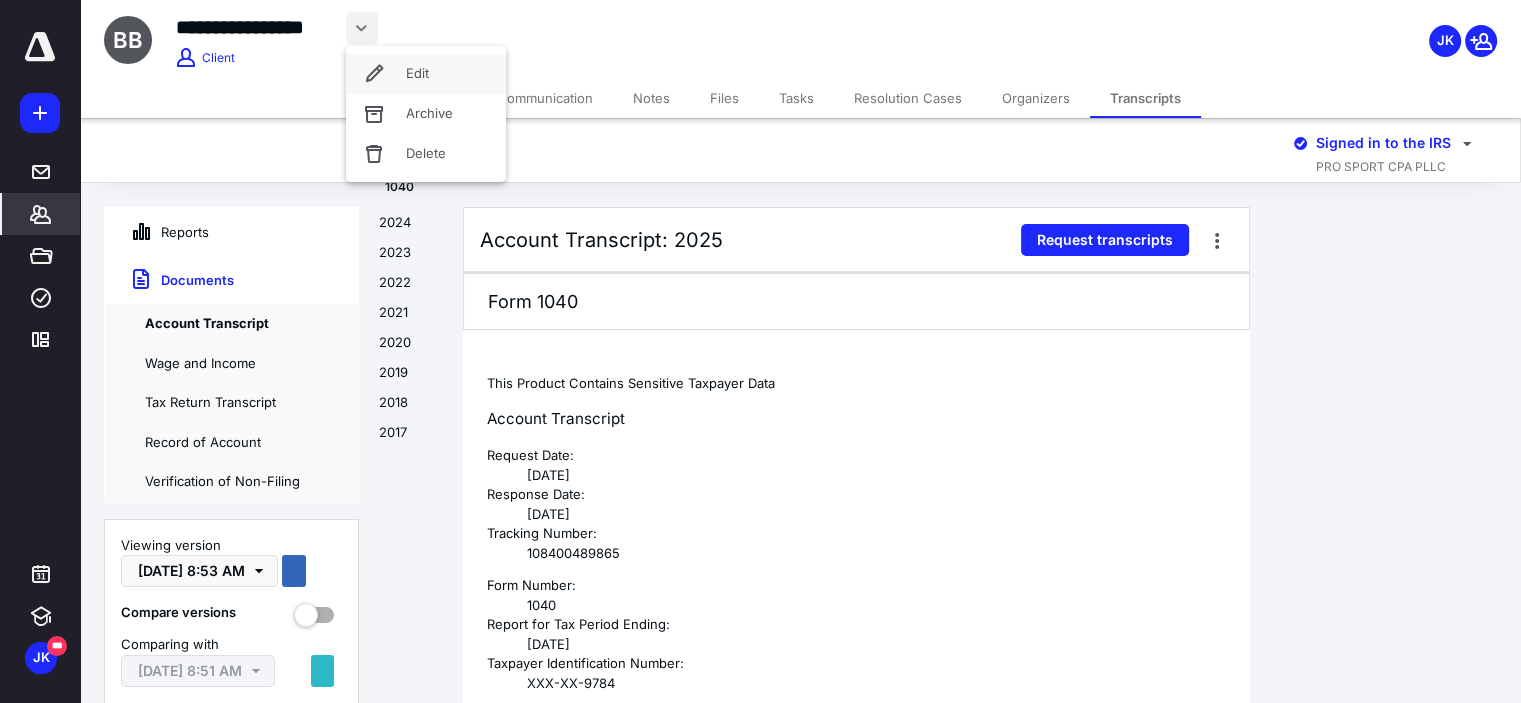 click on "Edit" at bounding box center (426, 74) 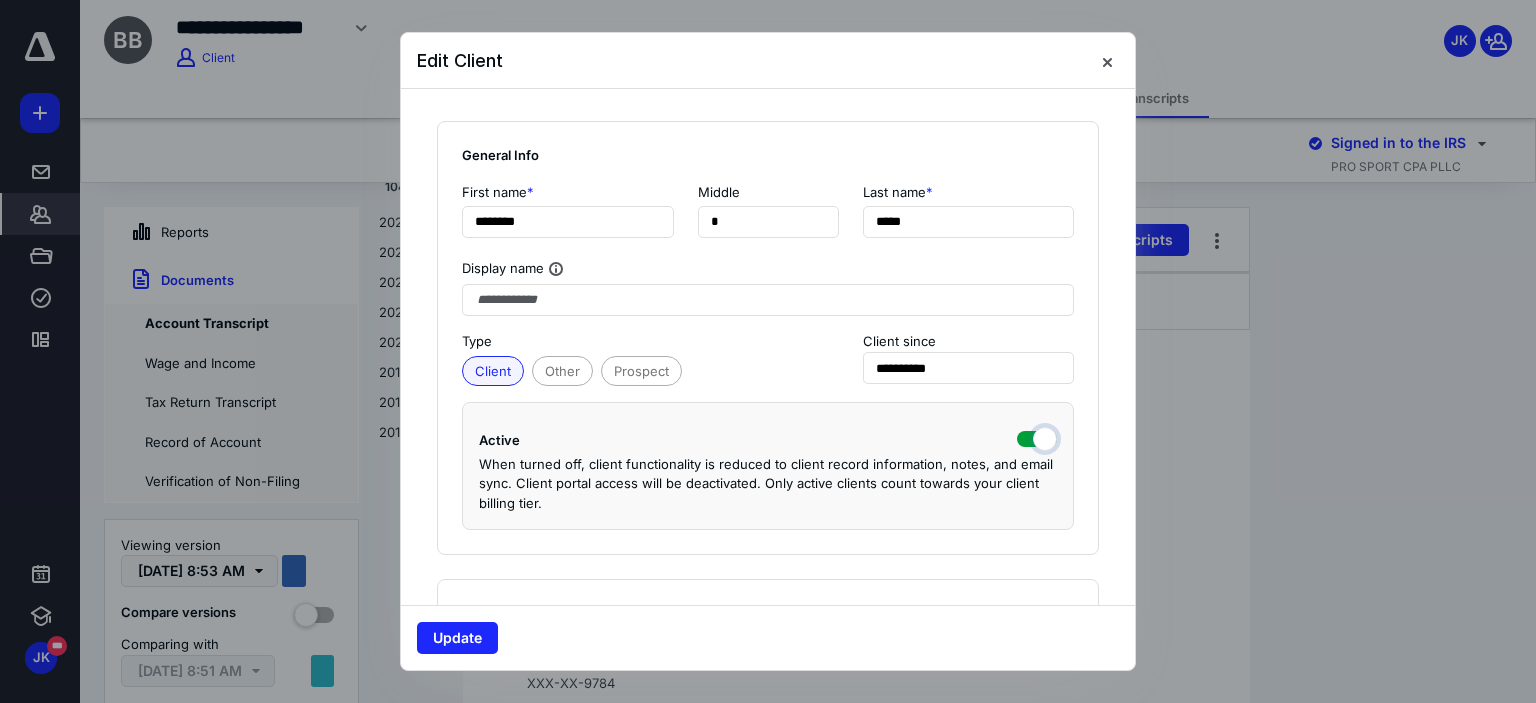 click at bounding box center (1037, 437) 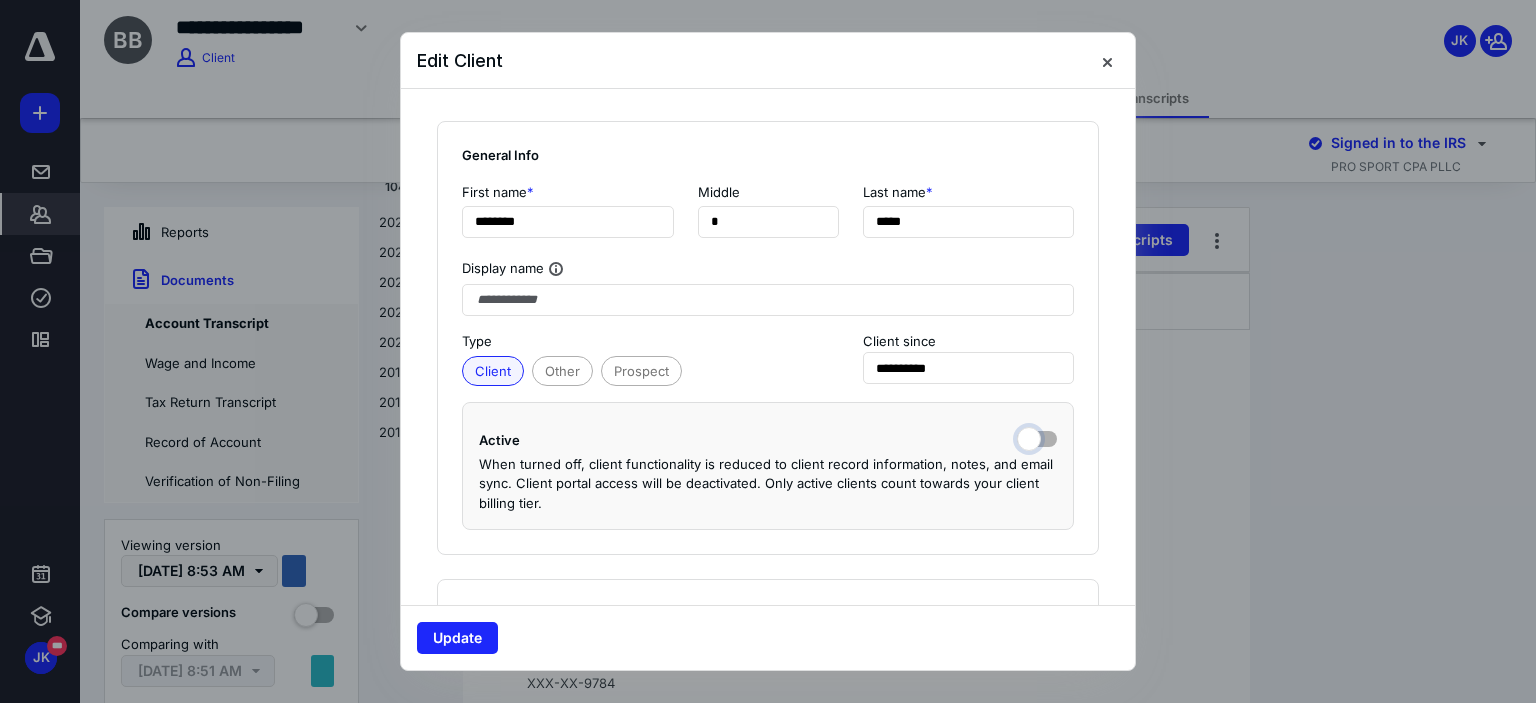 checkbox on "false" 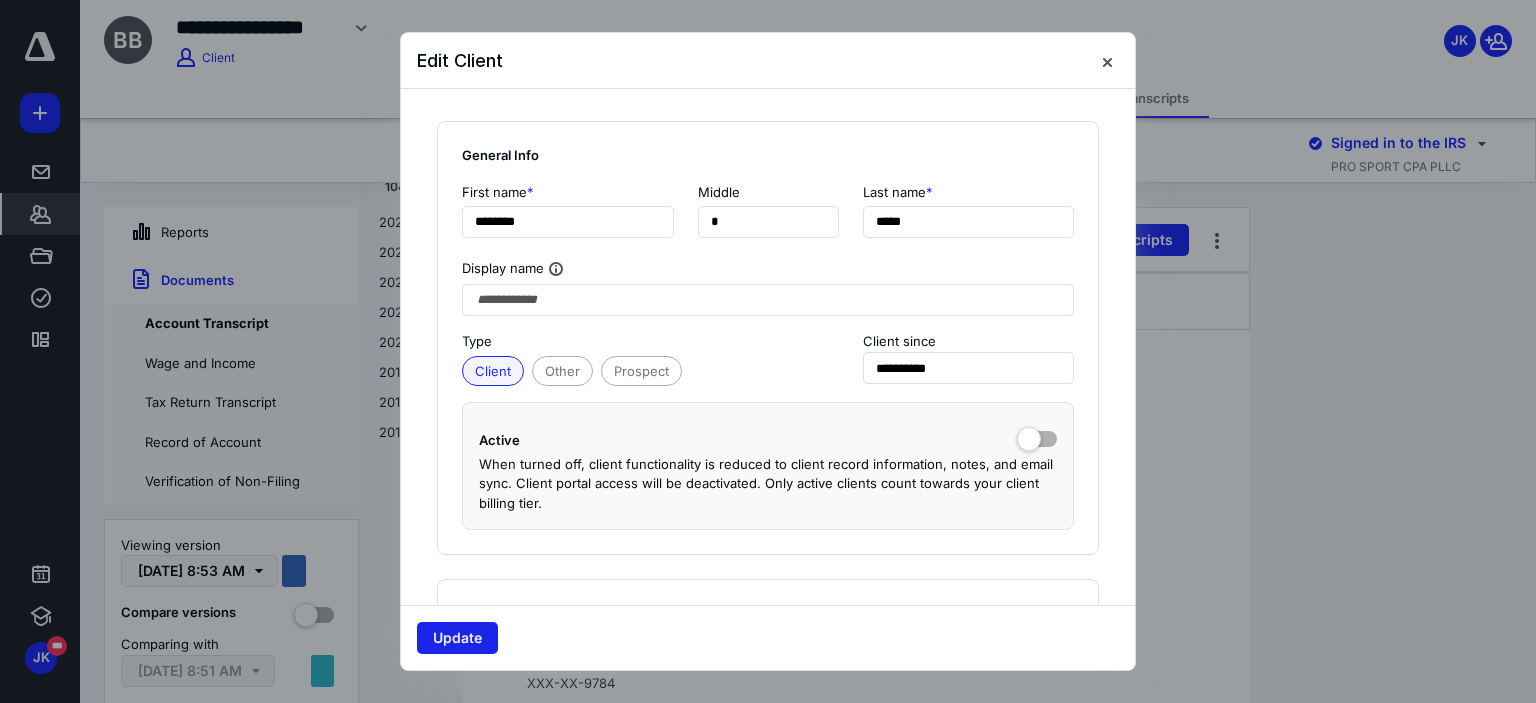 click on "Update" at bounding box center (457, 638) 